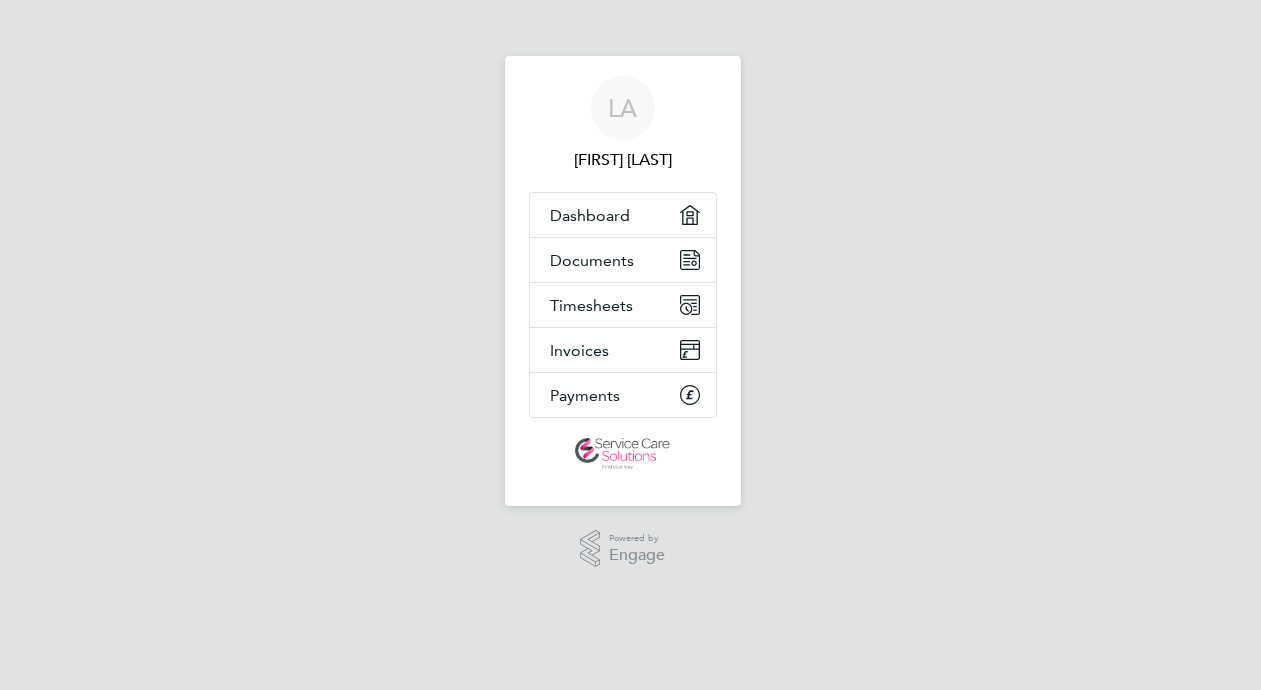 scroll, scrollTop: 0, scrollLeft: 0, axis: both 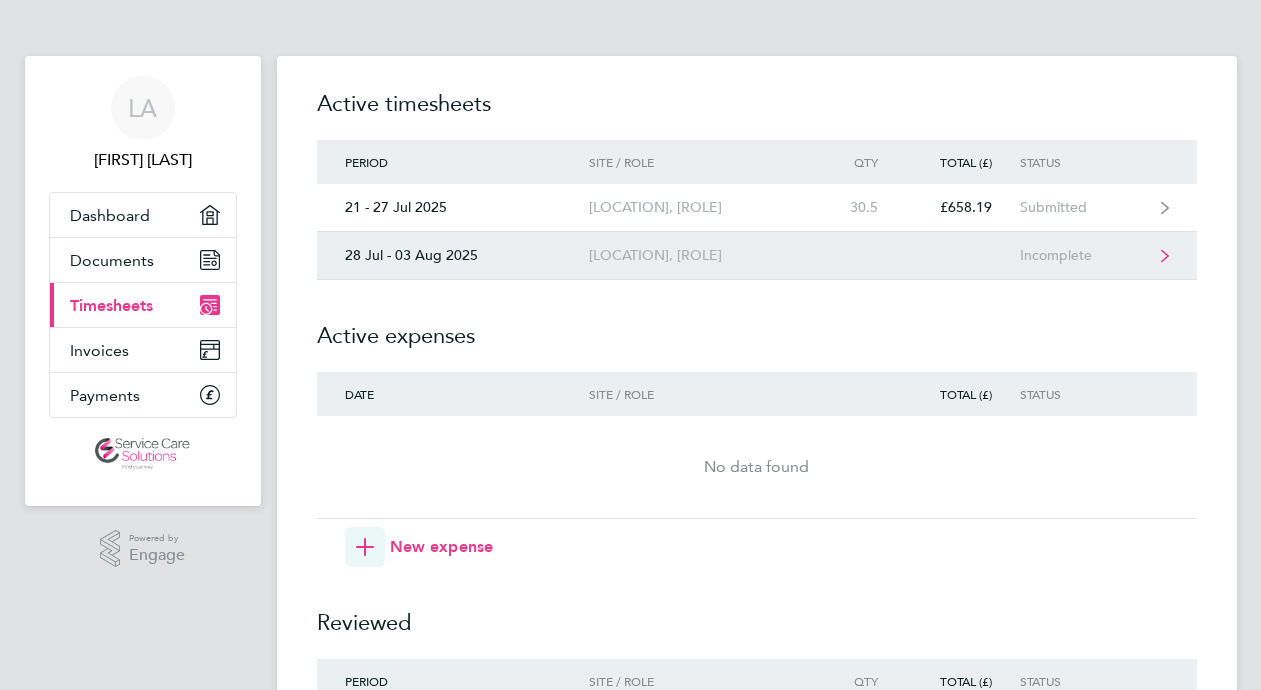 click on "Incomplete" 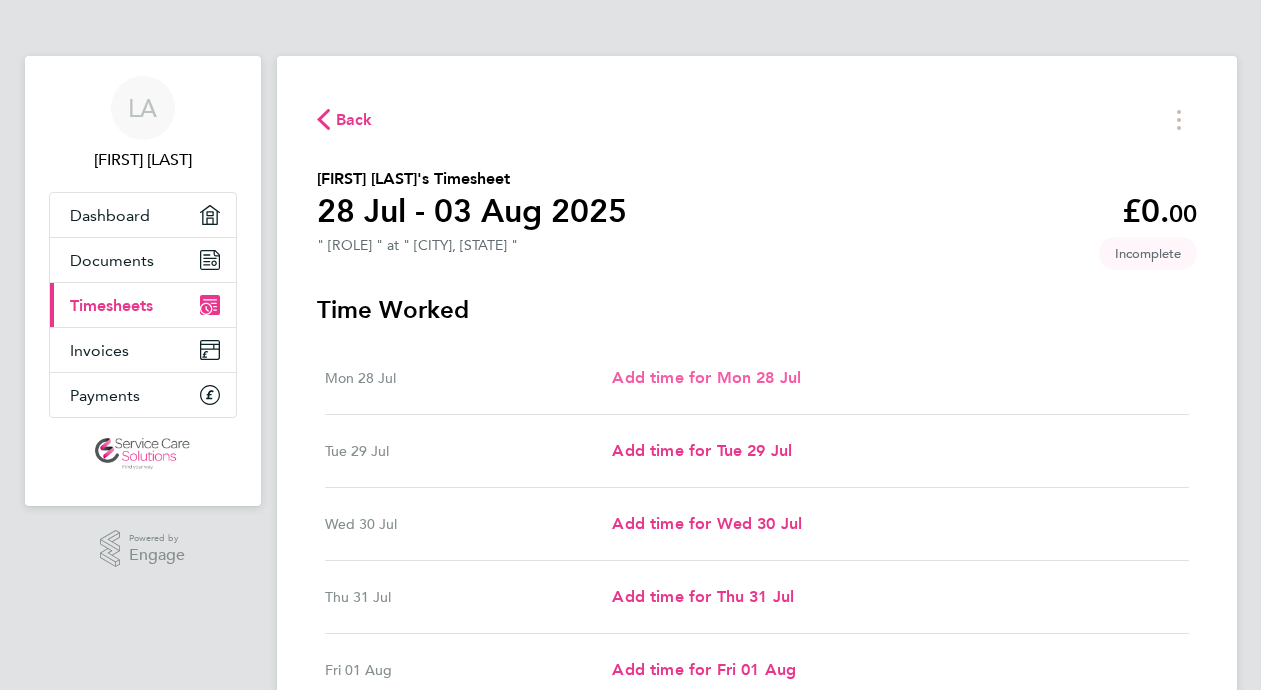 click on "Add time for Mon 28 Jul" at bounding box center (706, 377) 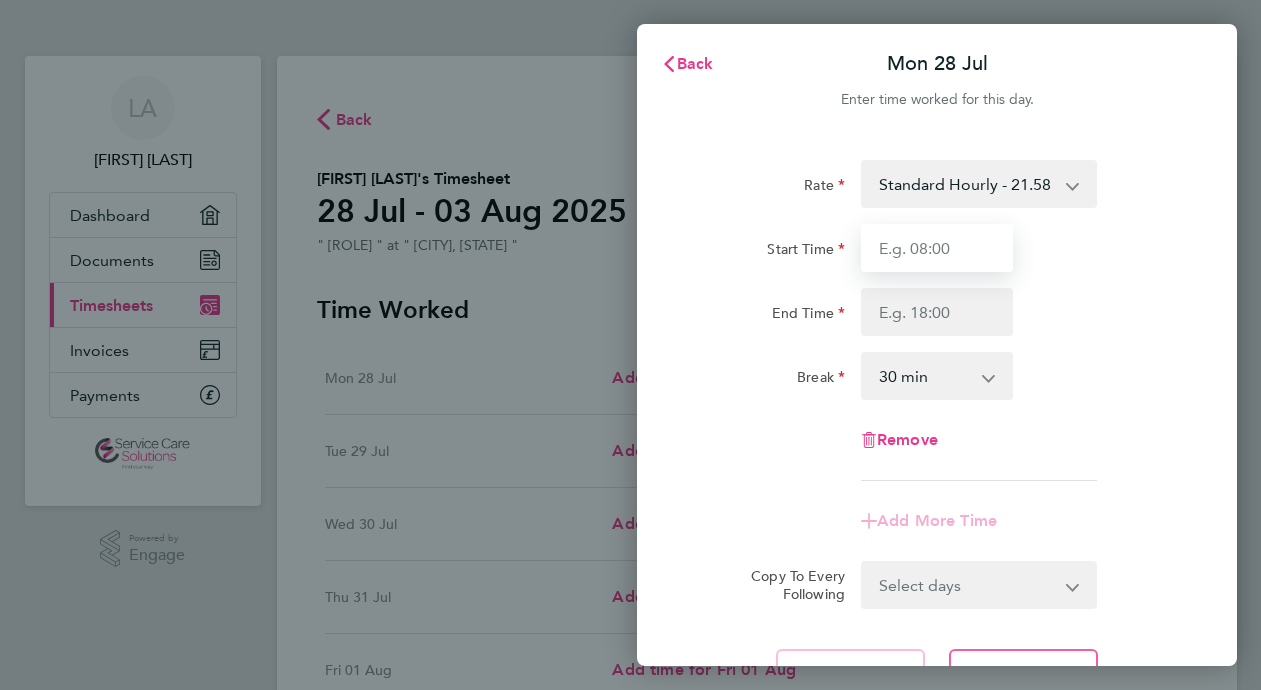 click on "Start Time" at bounding box center (937, 248) 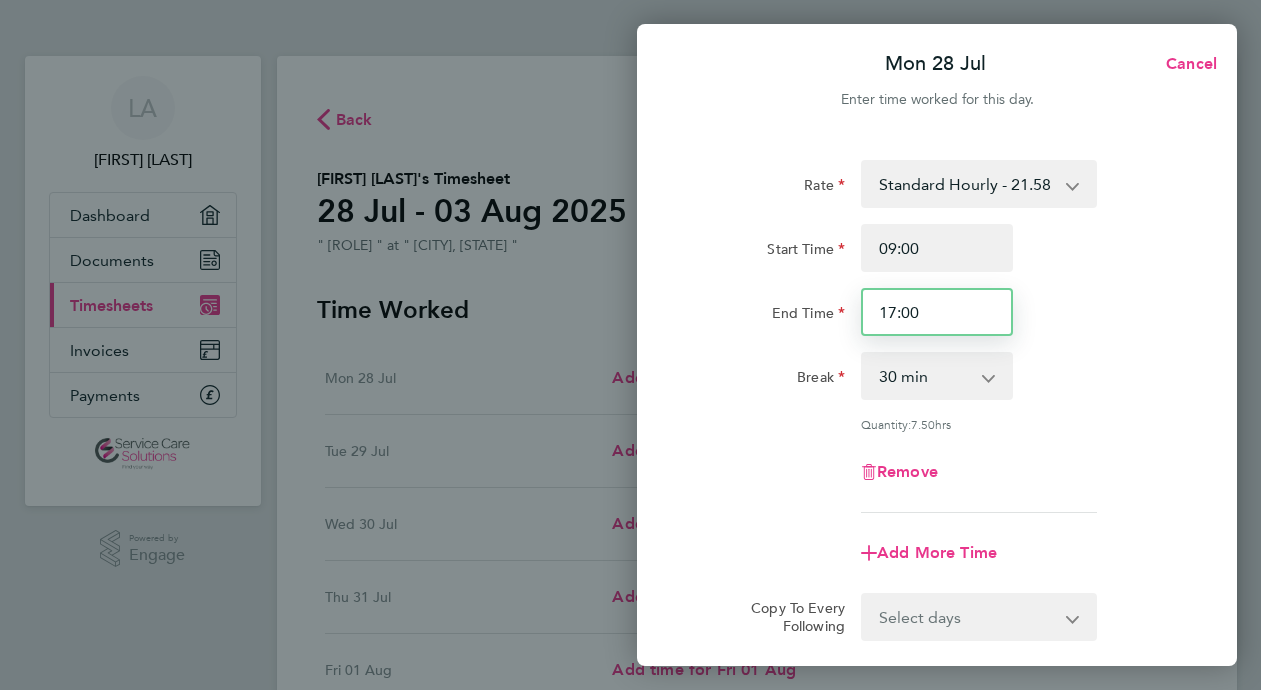 click on "17:00" at bounding box center [937, 312] 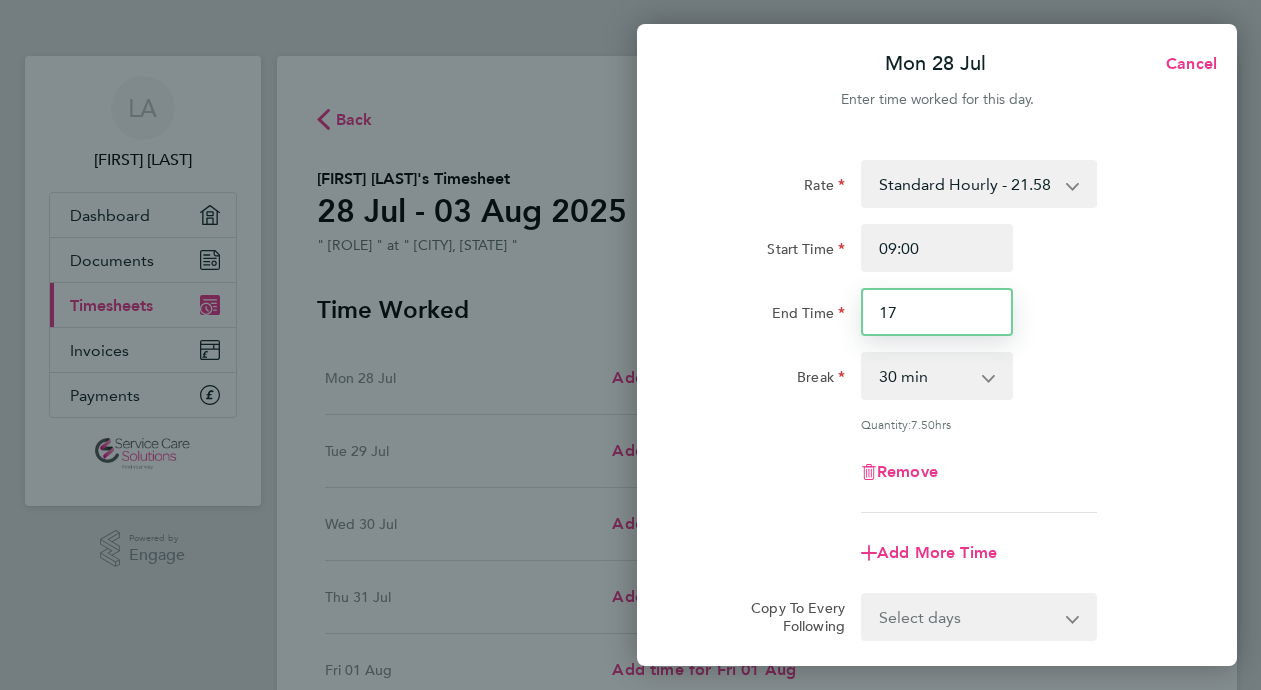 type on "1" 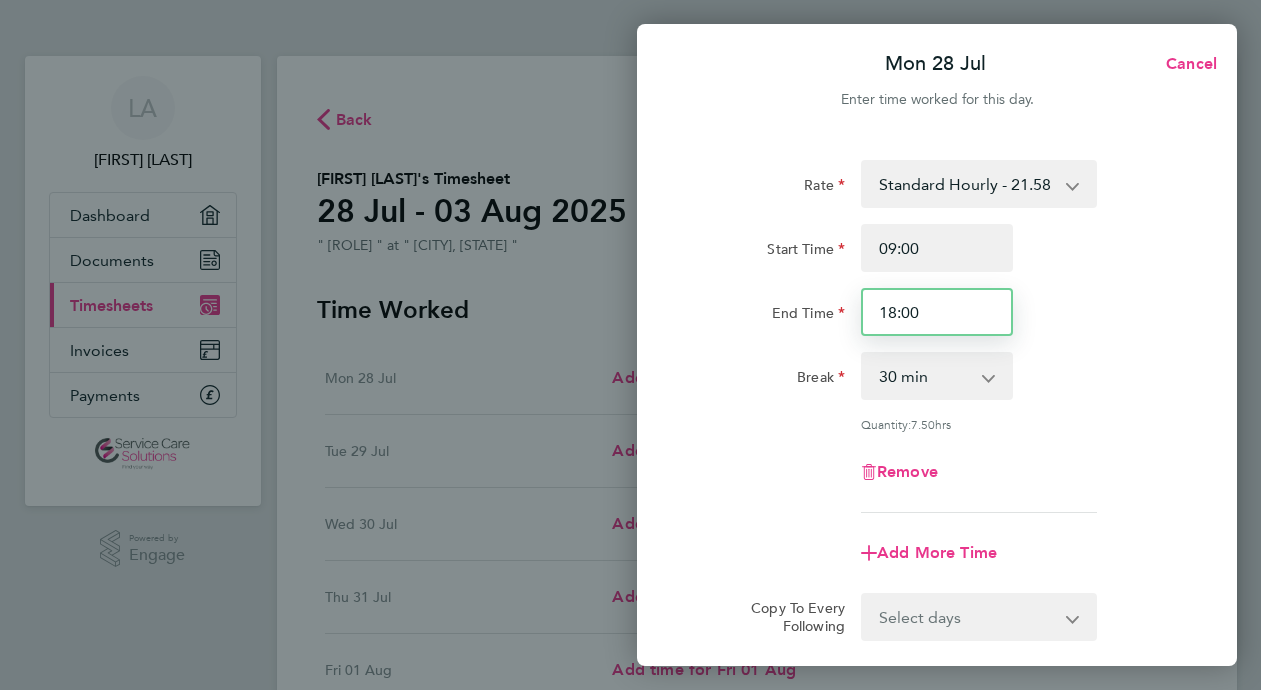type on "18:00" 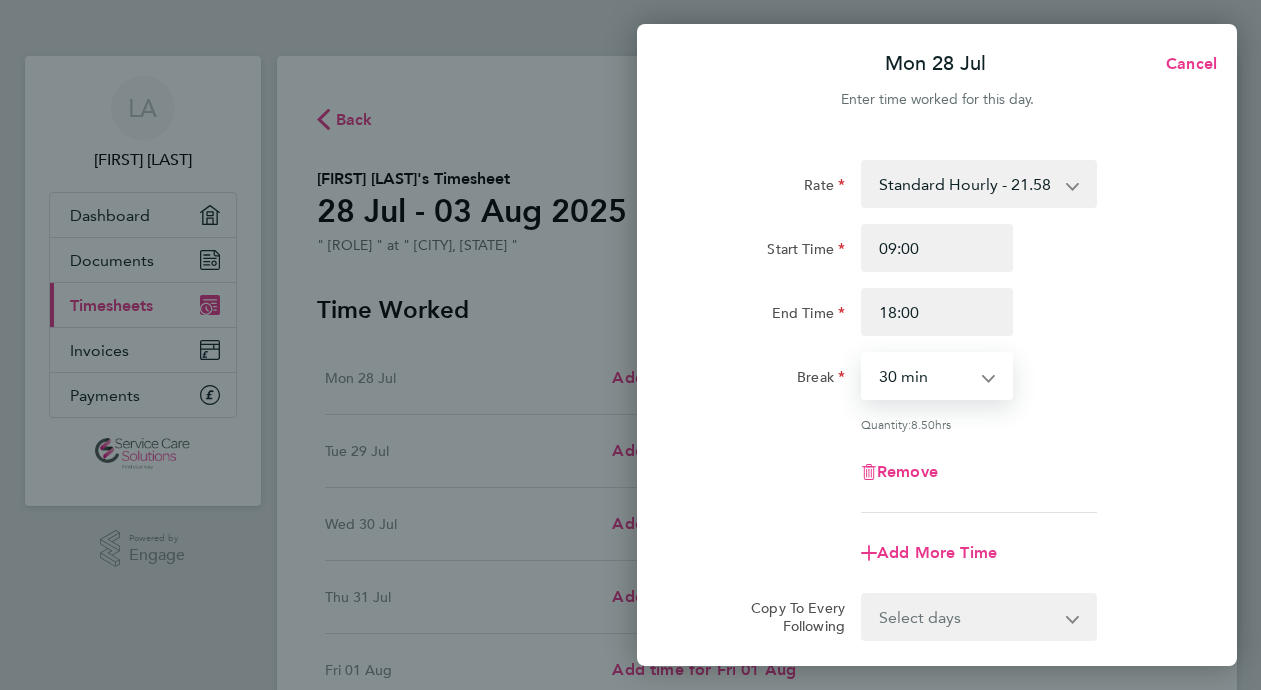 click on "0 min   15 min   30 min   45 min   60 min   75 min   90 min" at bounding box center (925, 376) 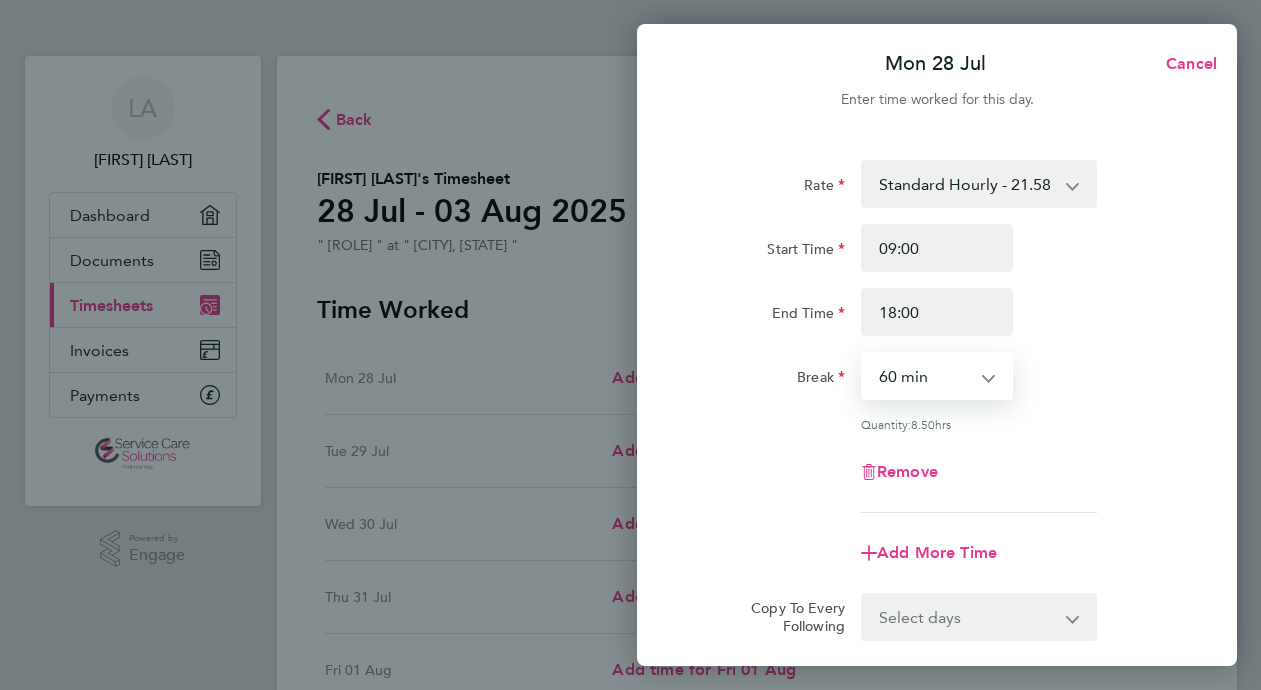 click on "0 min   15 min   30 min   45 min   60 min   75 min   90 min" at bounding box center (925, 376) 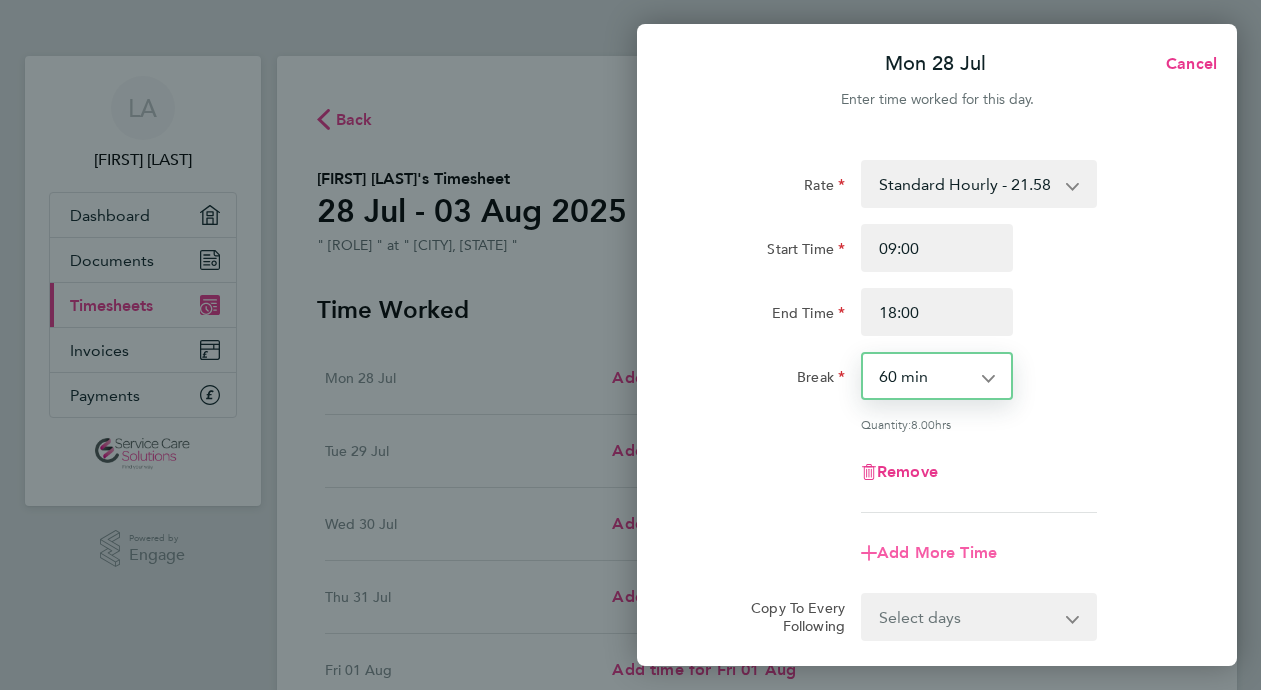 click on "Add More Time" 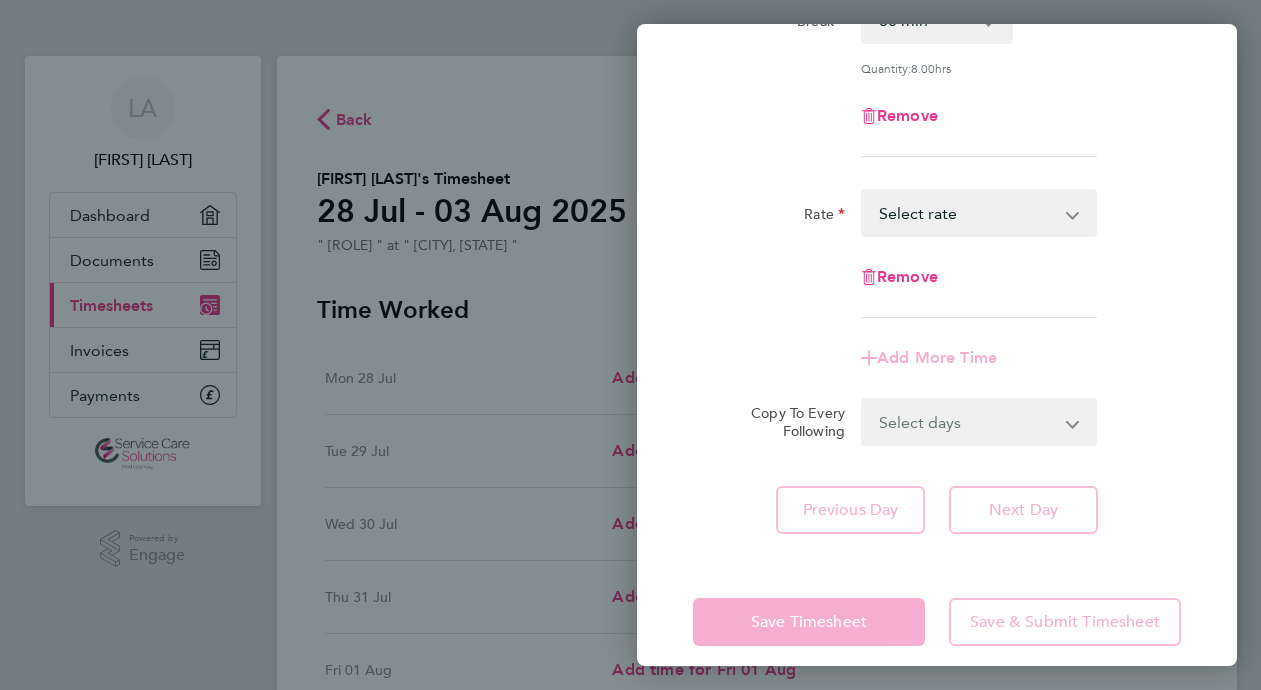 scroll, scrollTop: 360, scrollLeft: 0, axis: vertical 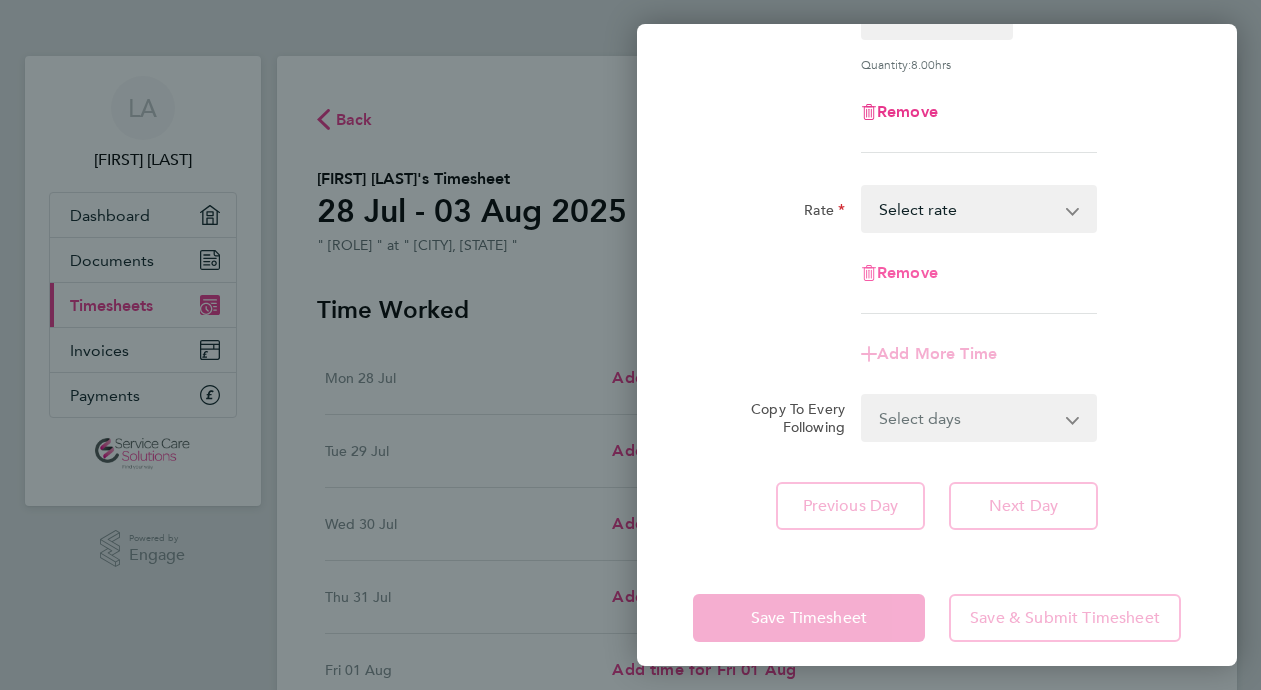 click on "Remove" 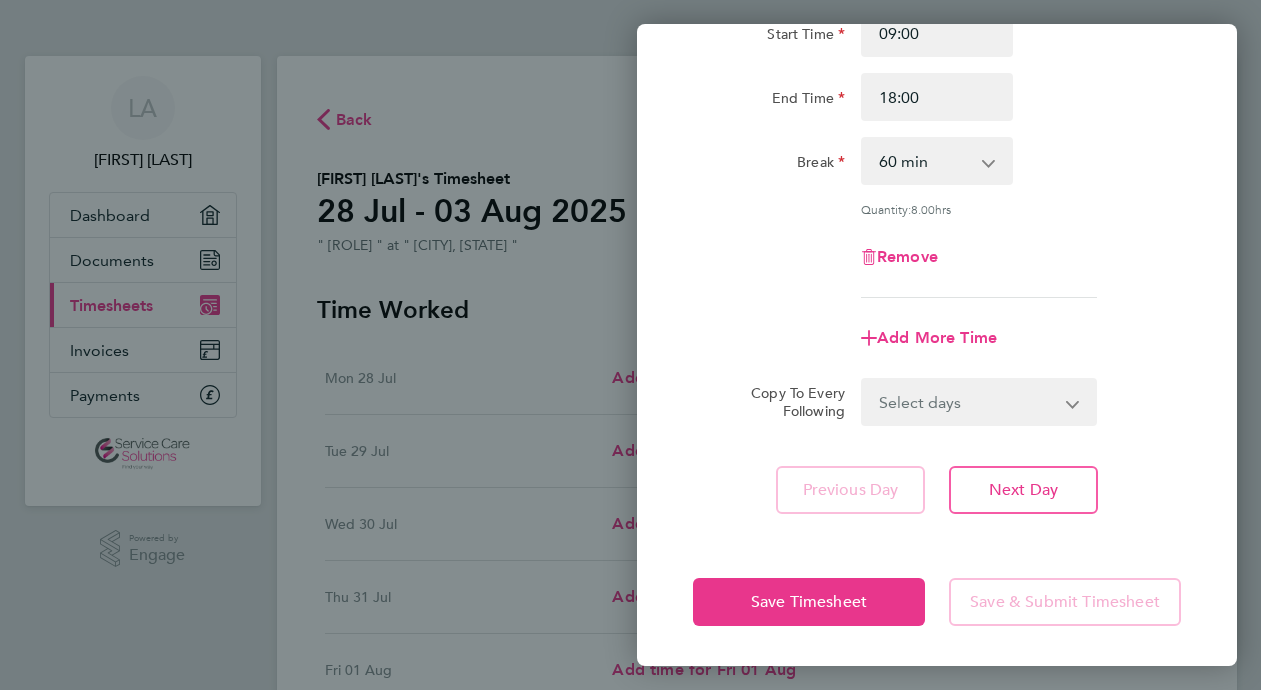 scroll, scrollTop: 213, scrollLeft: 0, axis: vertical 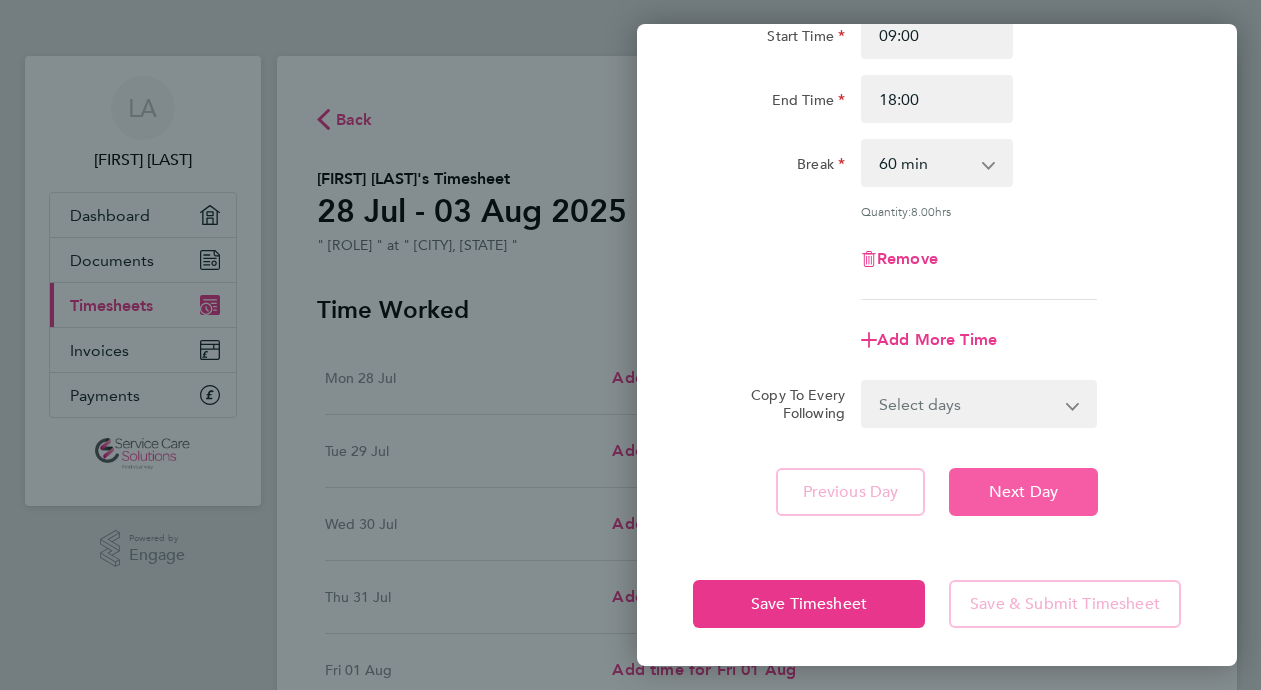 click on "Next Day" 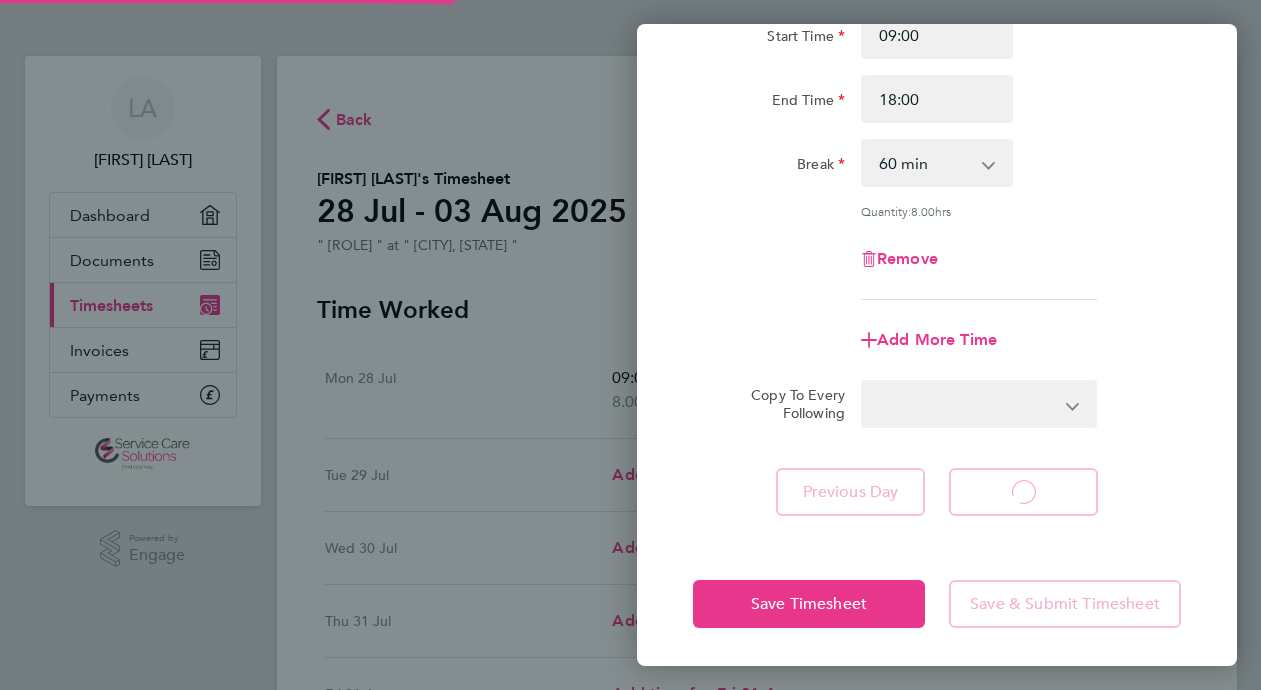 select on "30" 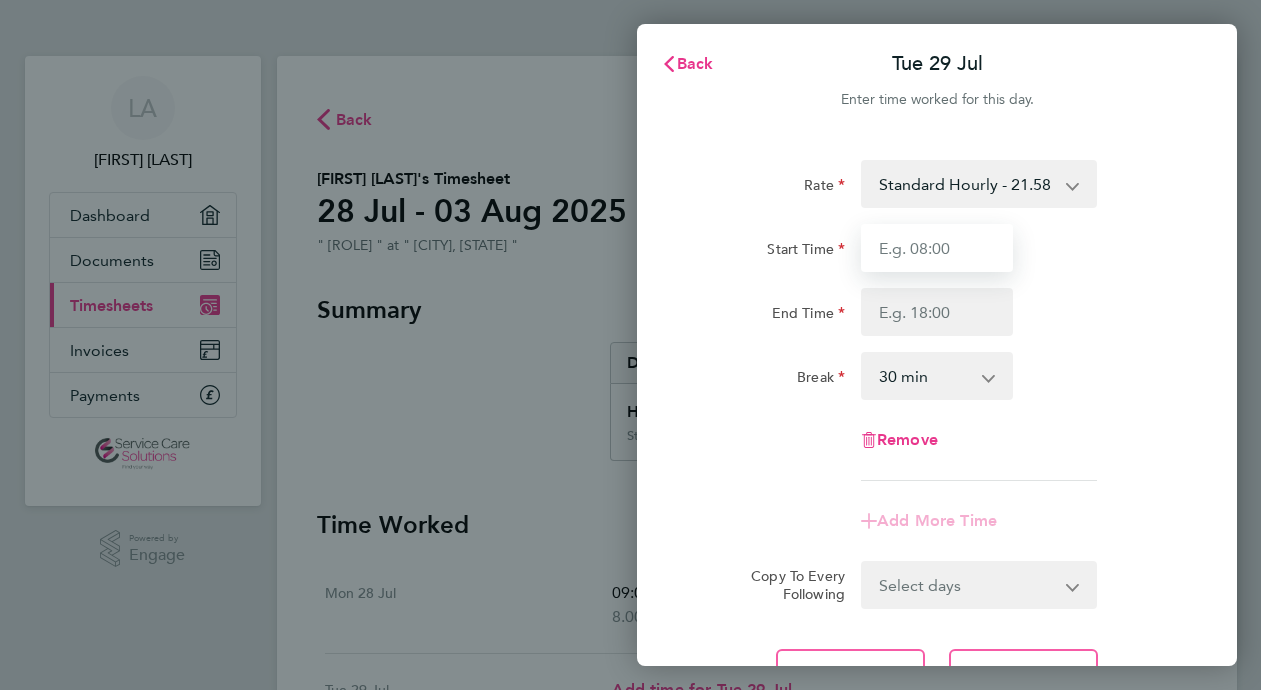 click on "Start Time" at bounding box center [937, 248] 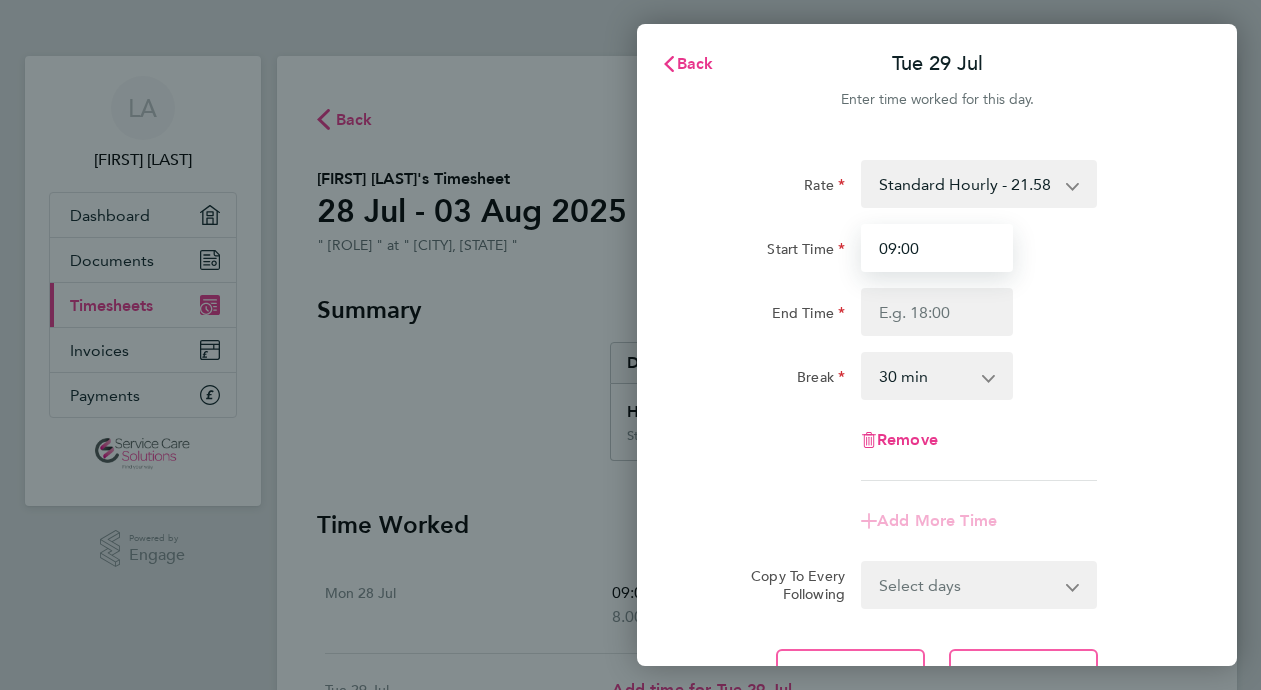 type on "09:00" 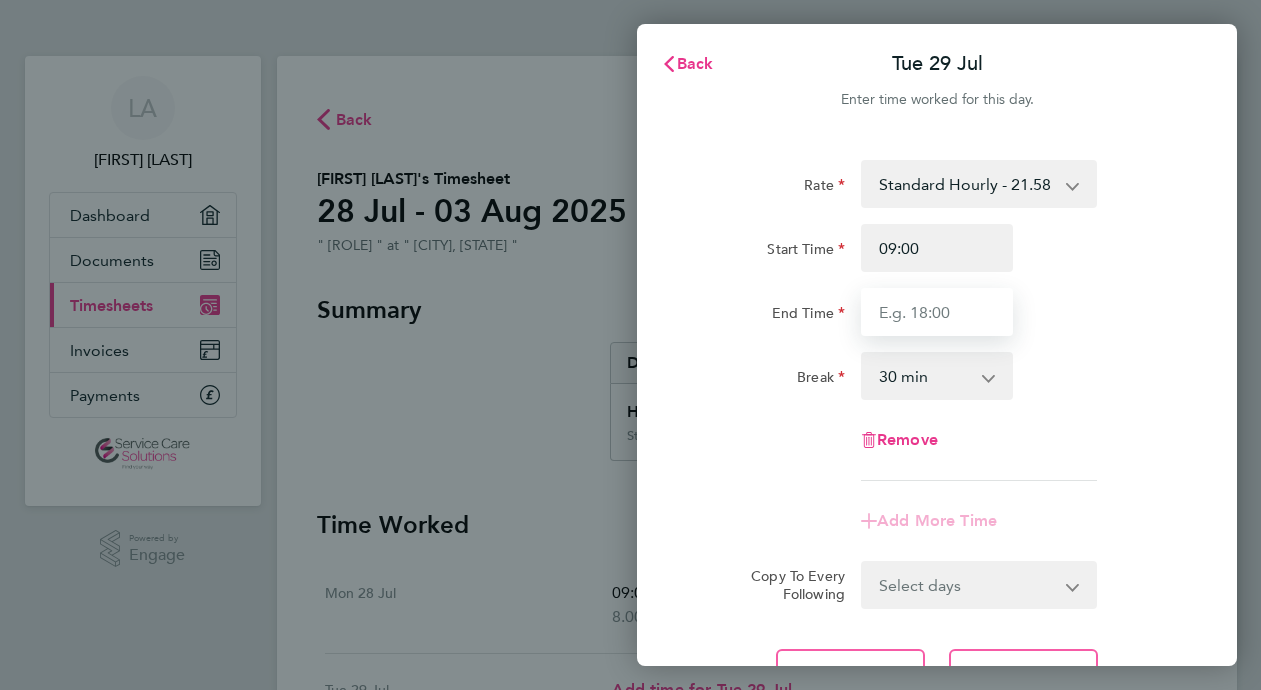 click on "End Time" at bounding box center (937, 312) 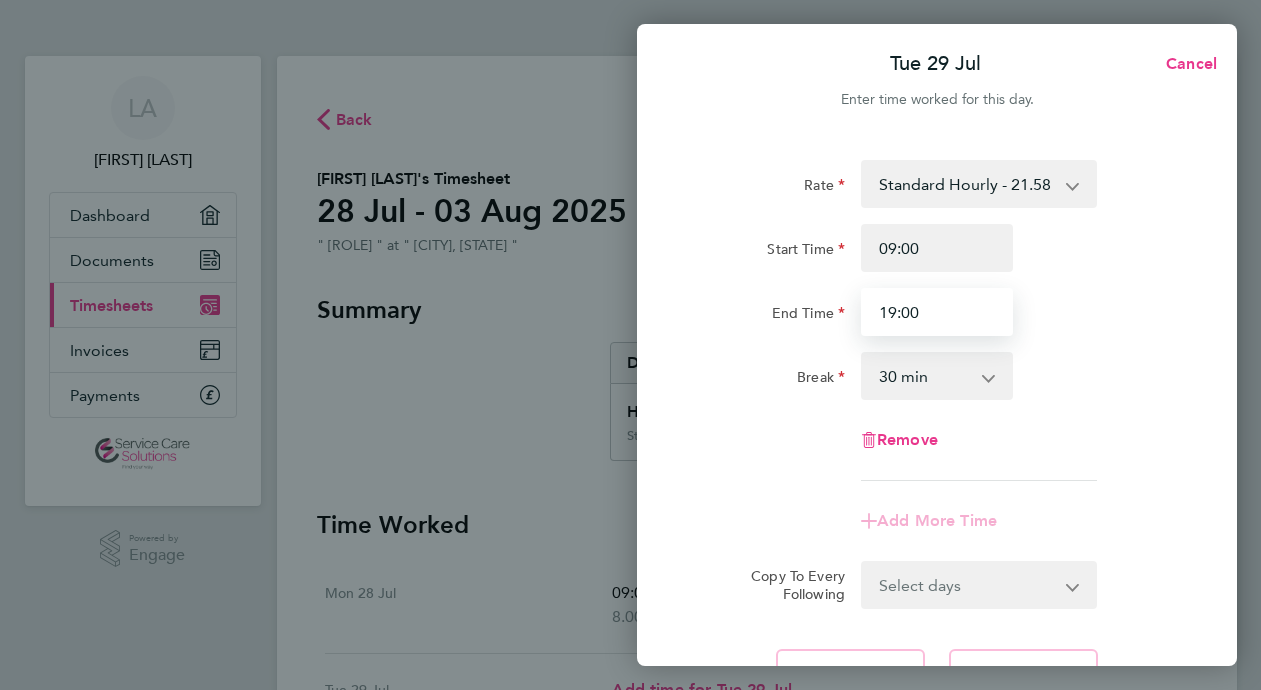 type on "19:00" 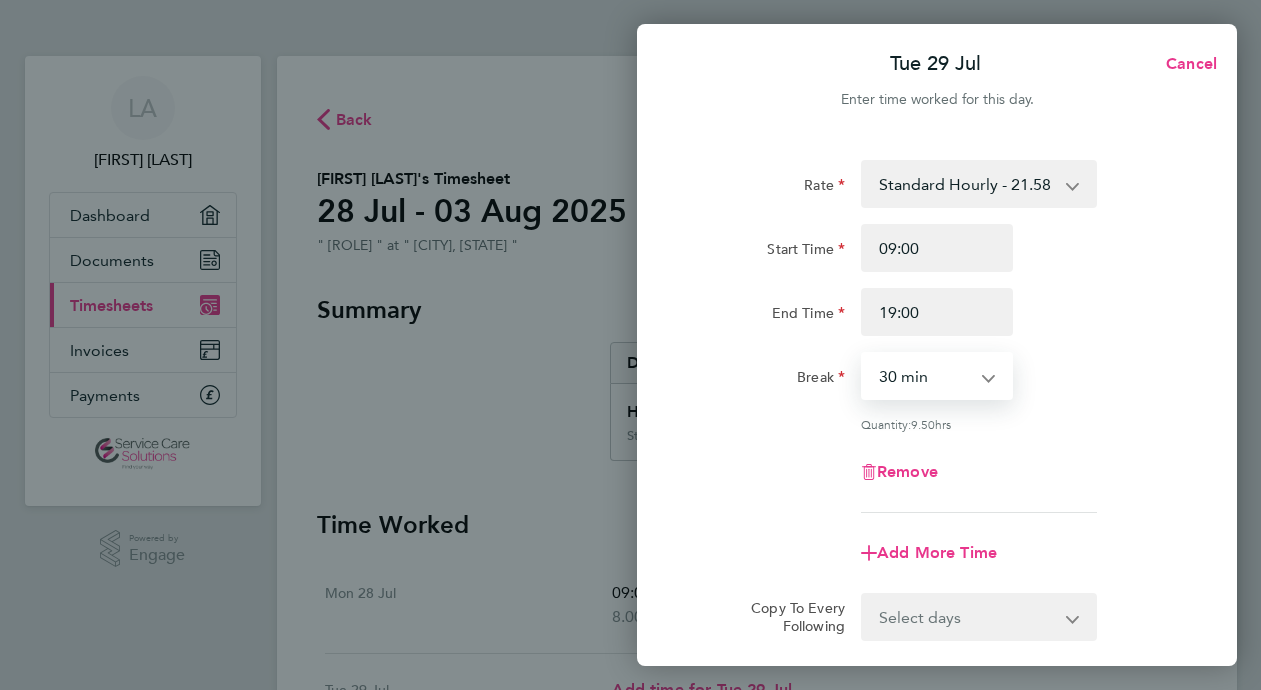 click on "0 min   15 min   30 min   45 min   60 min   75 min   90 min" at bounding box center [925, 376] 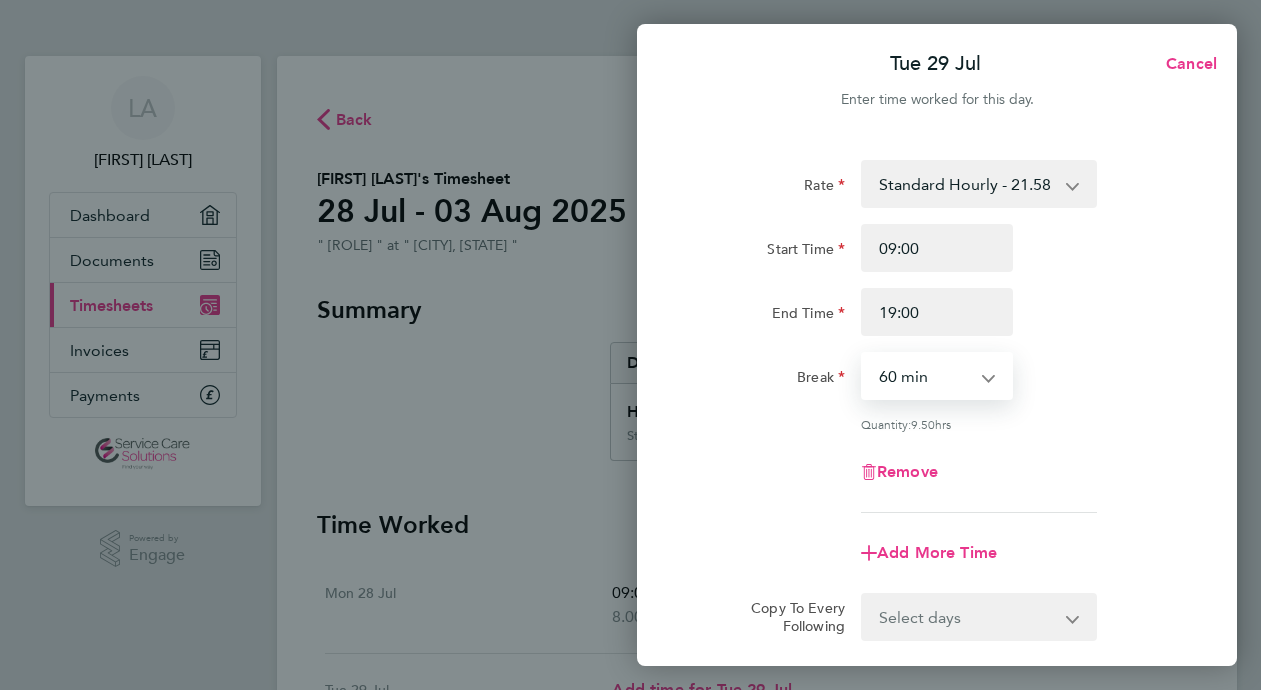 click on "0 min   15 min   30 min   45 min   60 min   75 min   90 min" at bounding box center (925, 376) 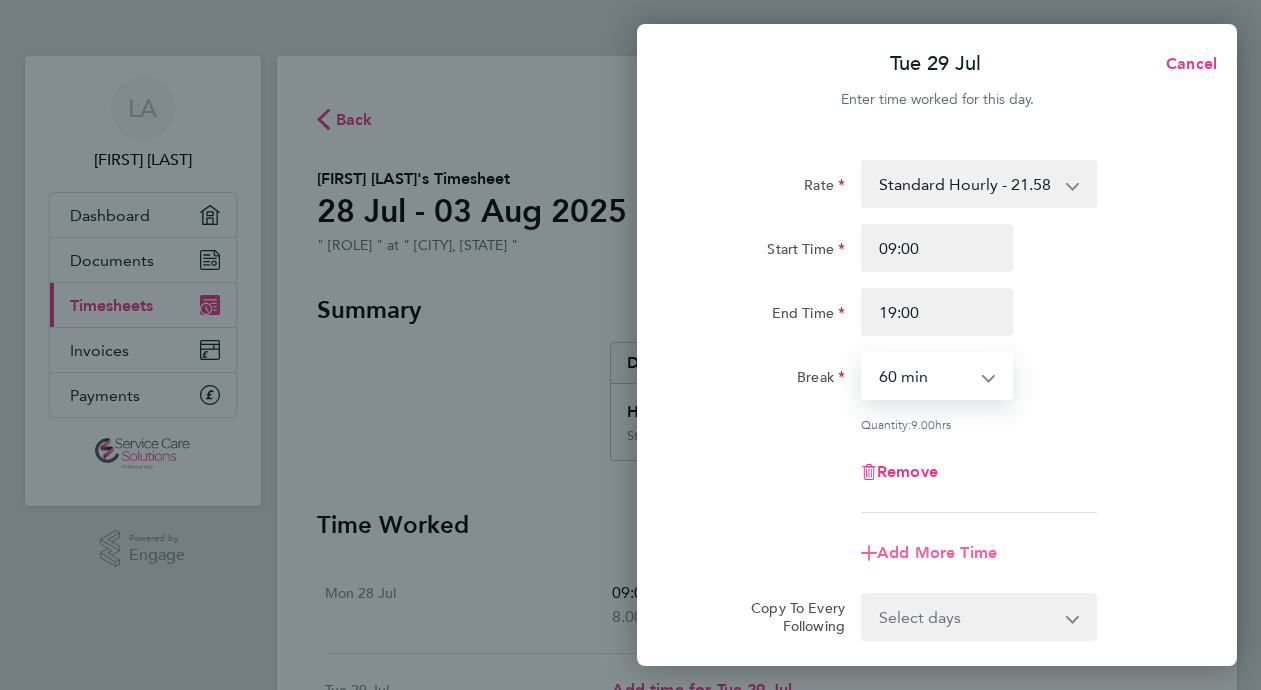 click on "Add More Time" 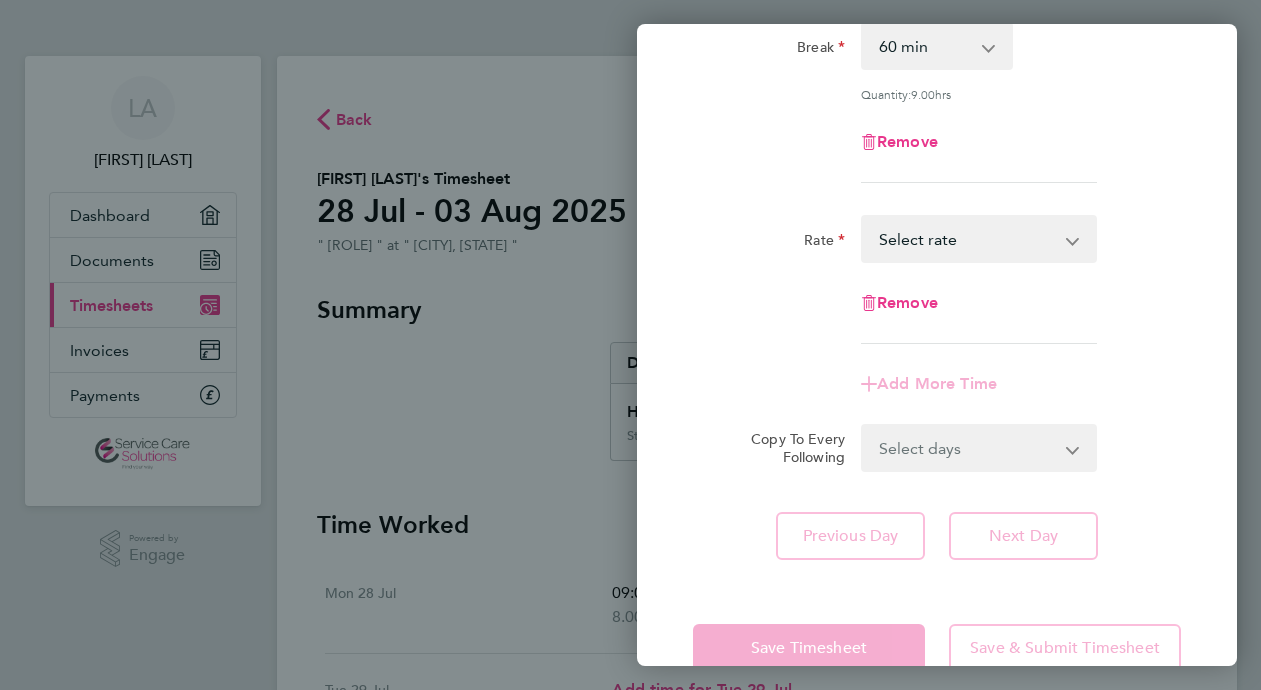 scroll, scrollTop: 360, scrollLeft: 0, axis: vertical 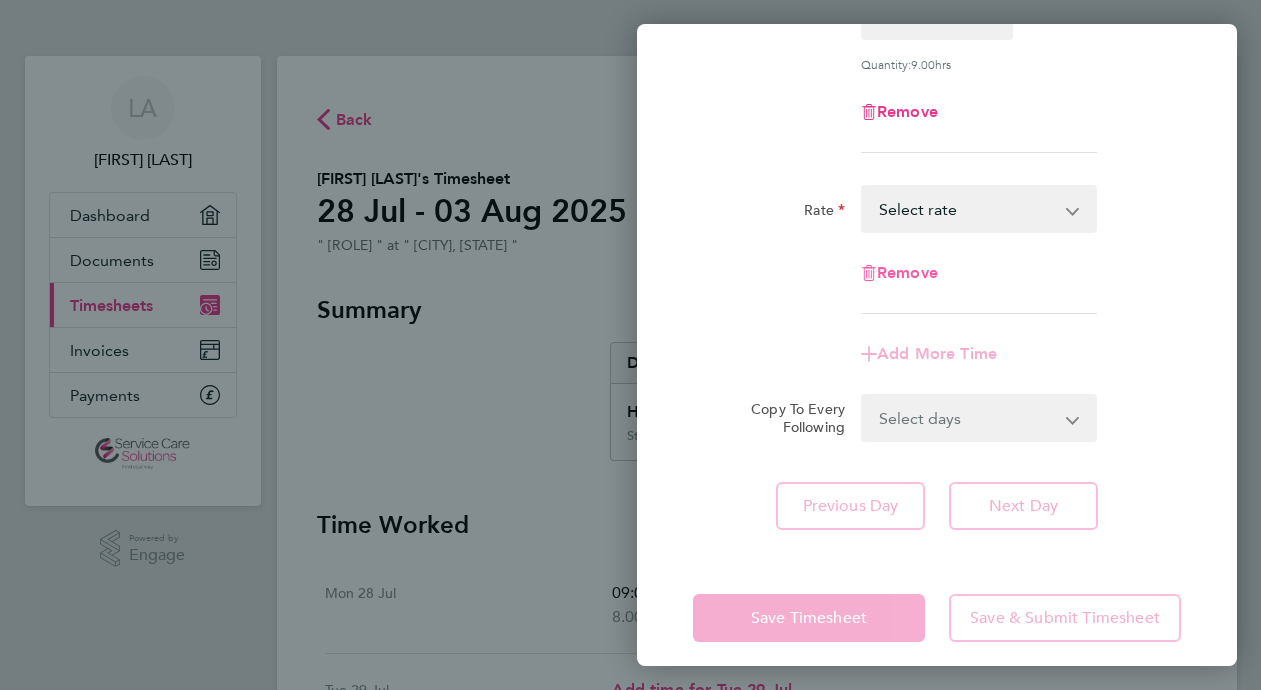 click on "Remove" 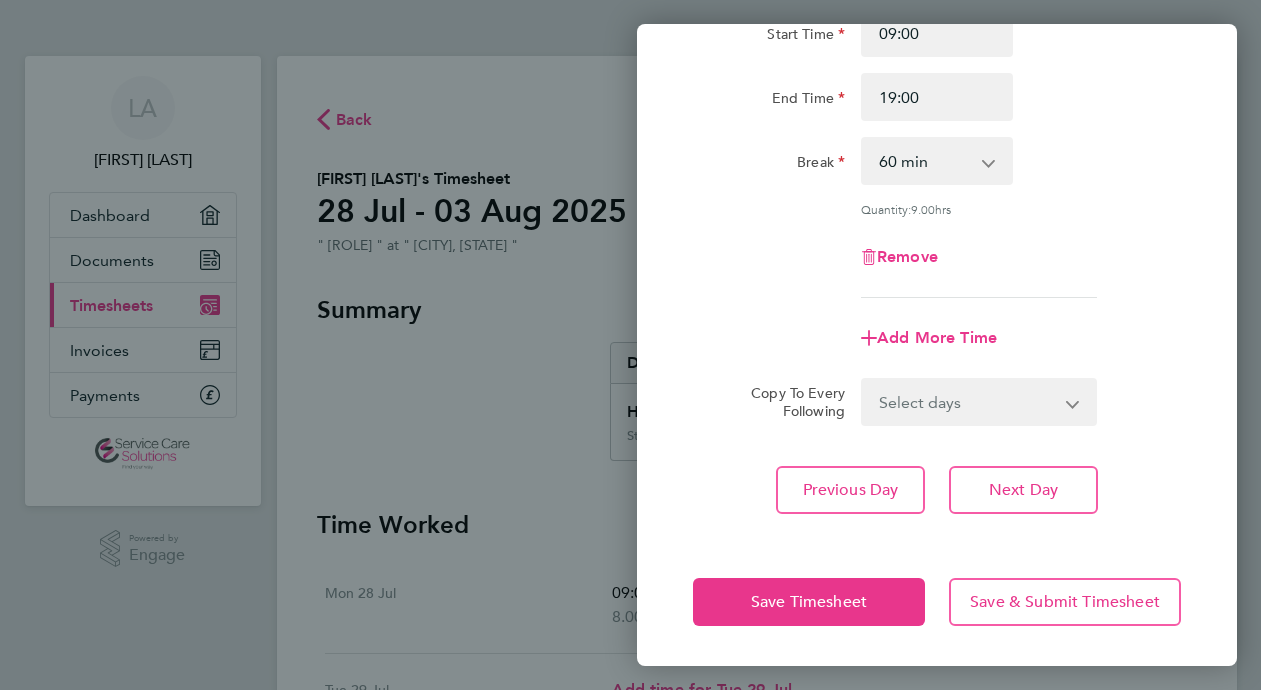 scroll, scrollTop: 213, scrollLeft: 0, axis: vertical 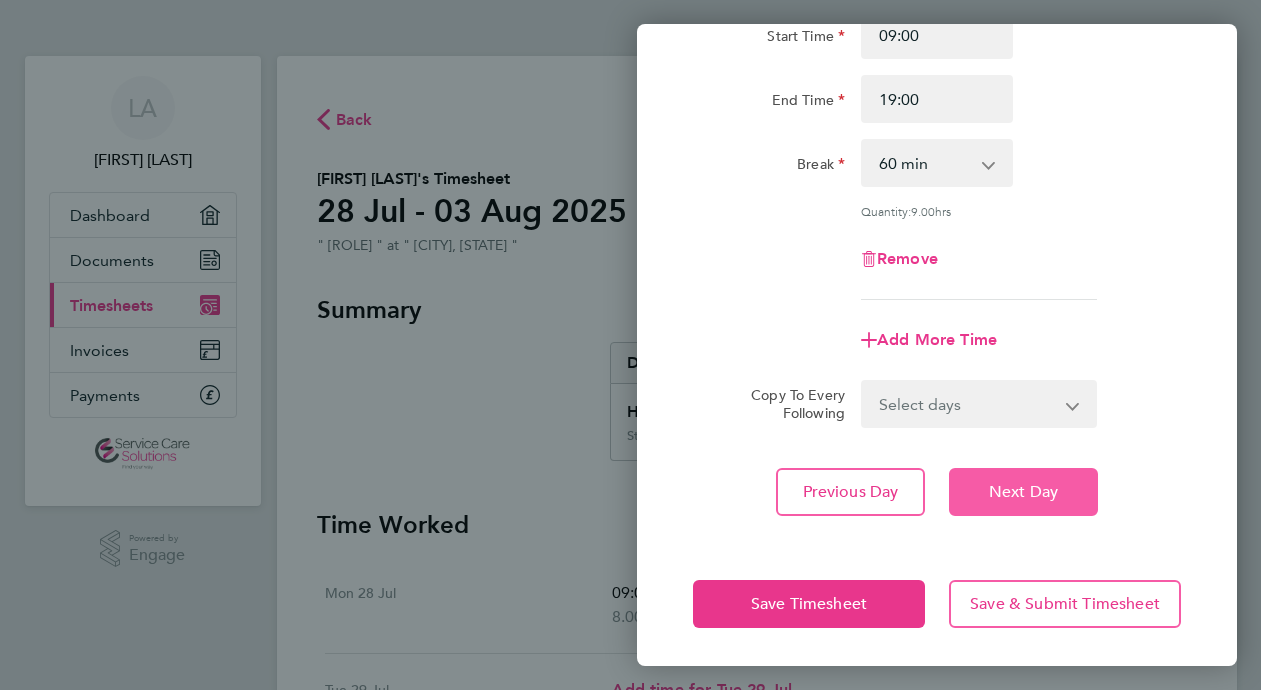 click on "Next Day" 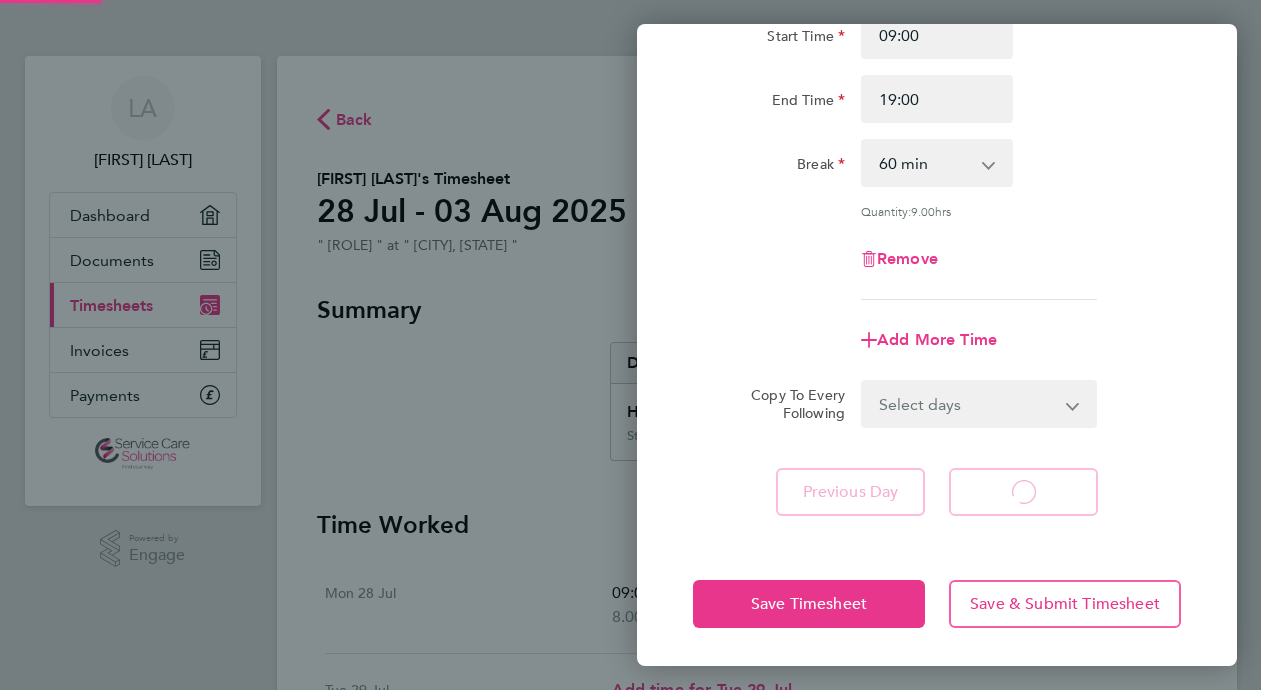 select on "30" 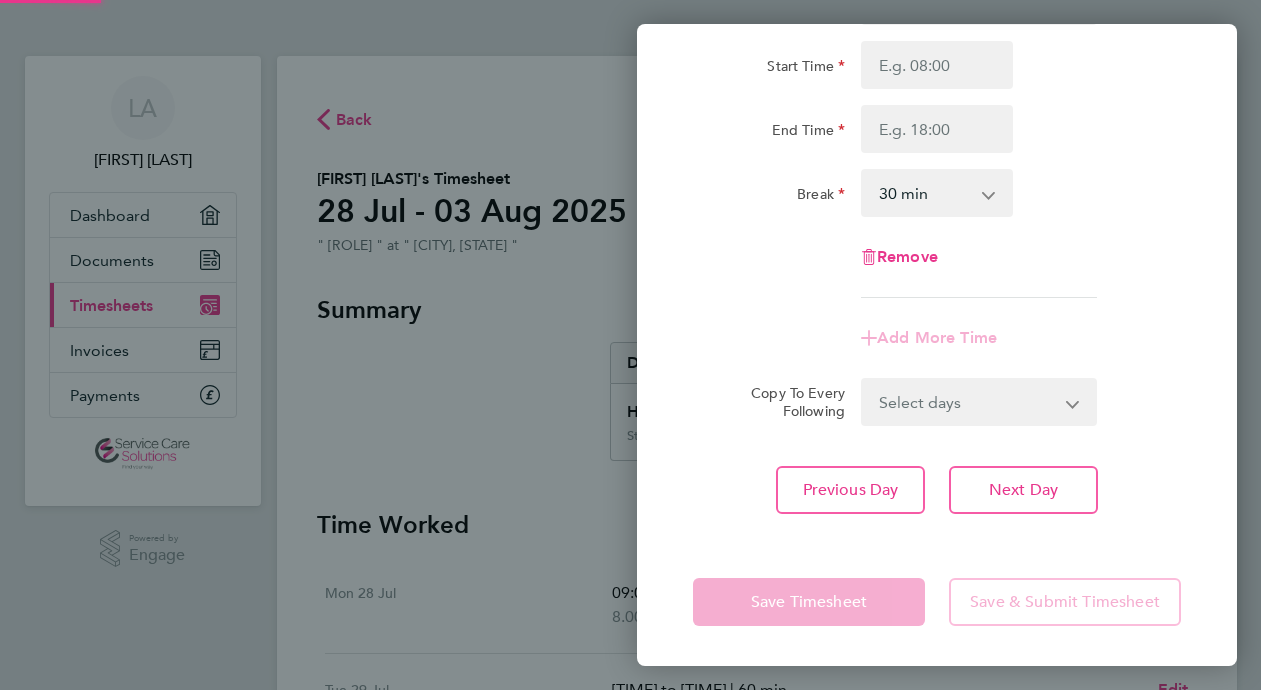 scroll, scrollTop: 183, scrollLeft: 0, axis: vertical 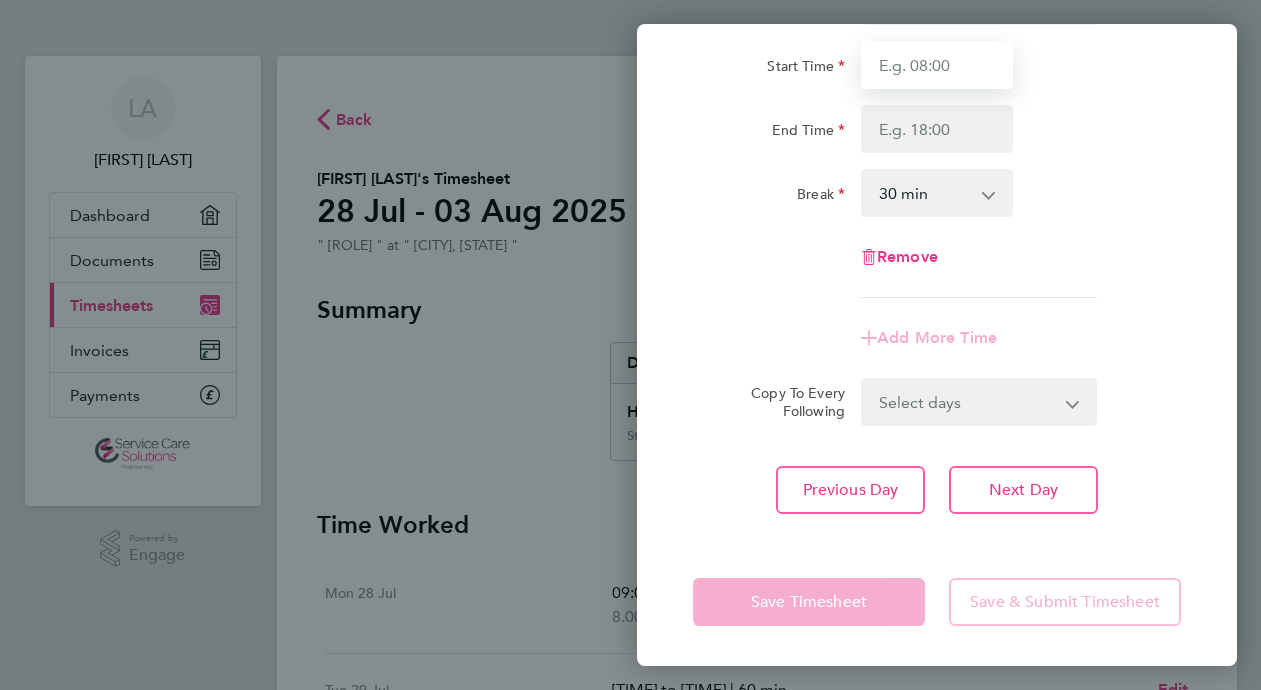 click on "Start Time" at bounding box center (937, 65) 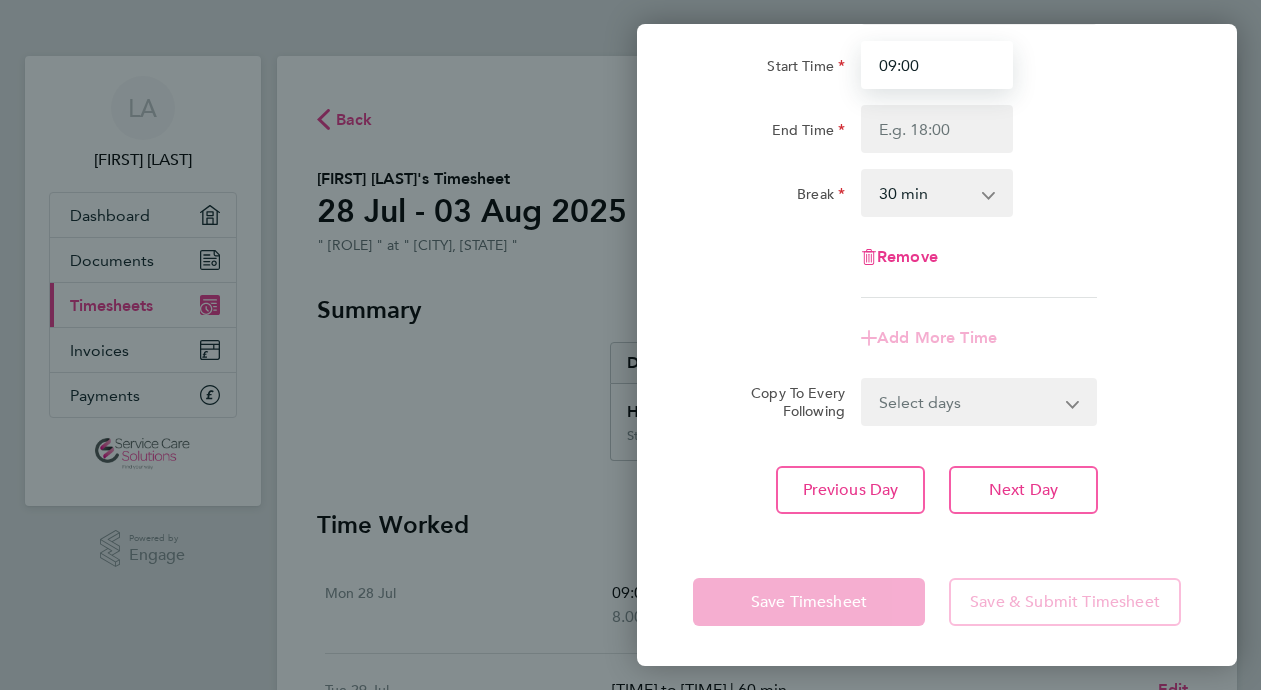 type on "09:00" 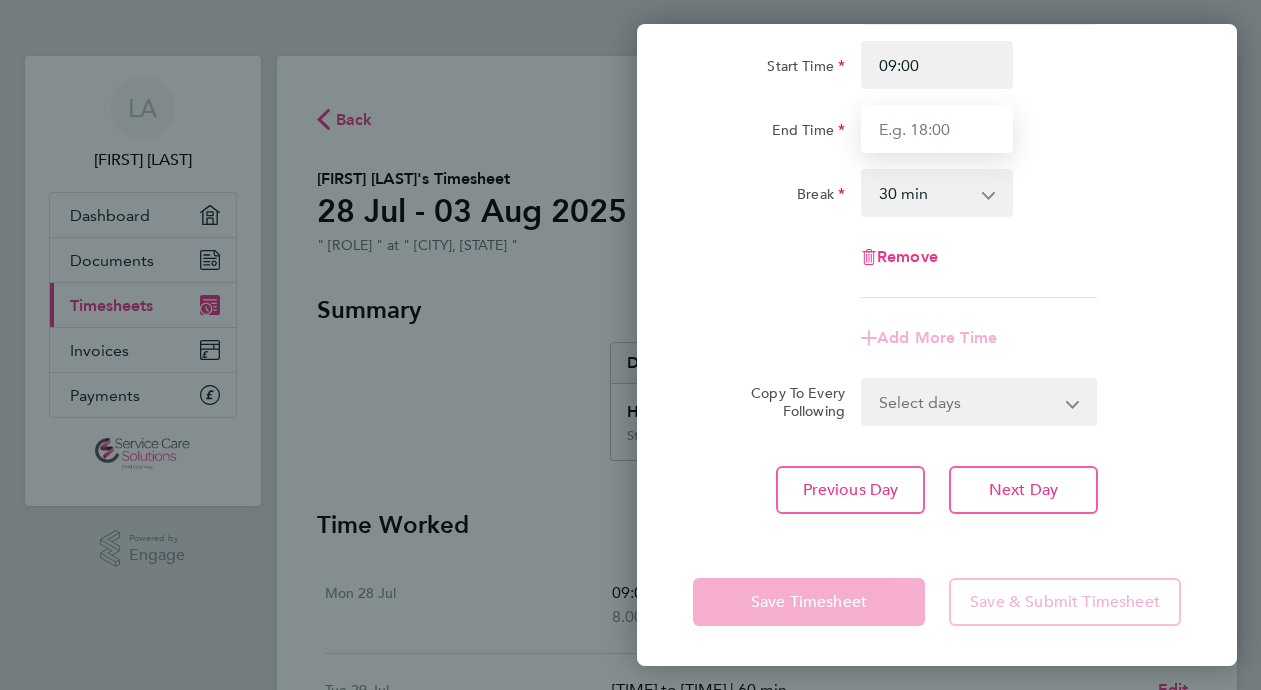click on "End Time" at bounding box center (937, 129) 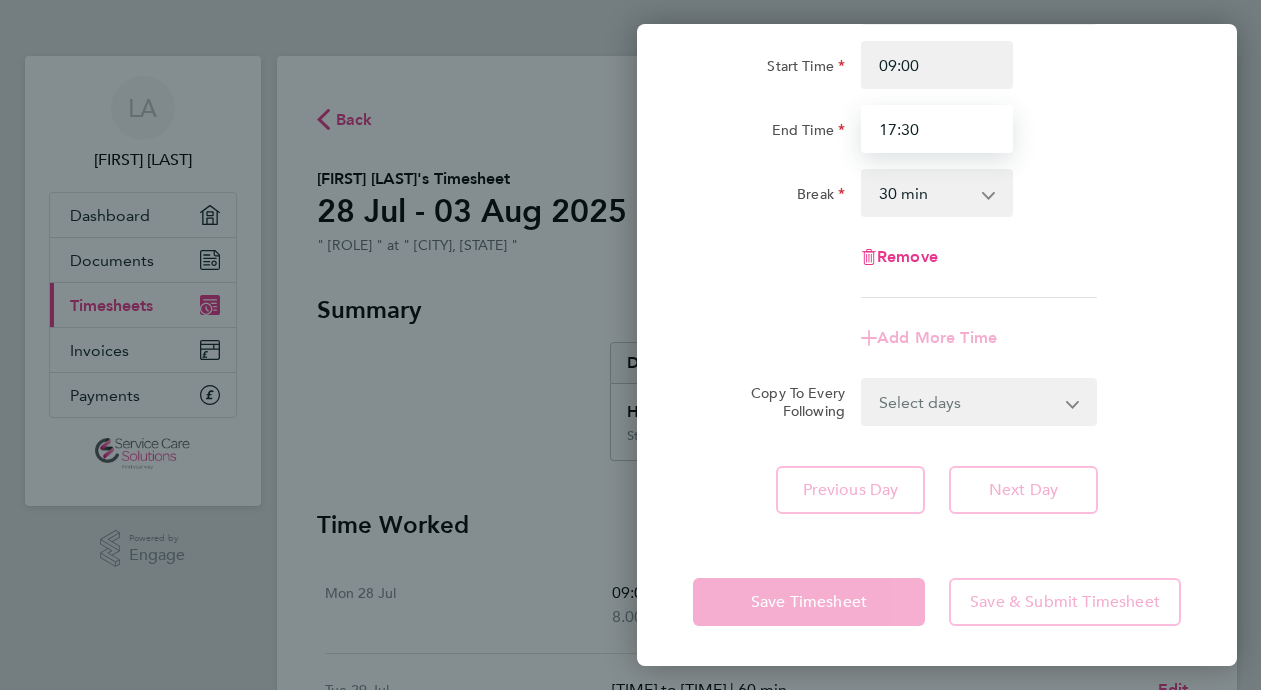 type on "17:30" 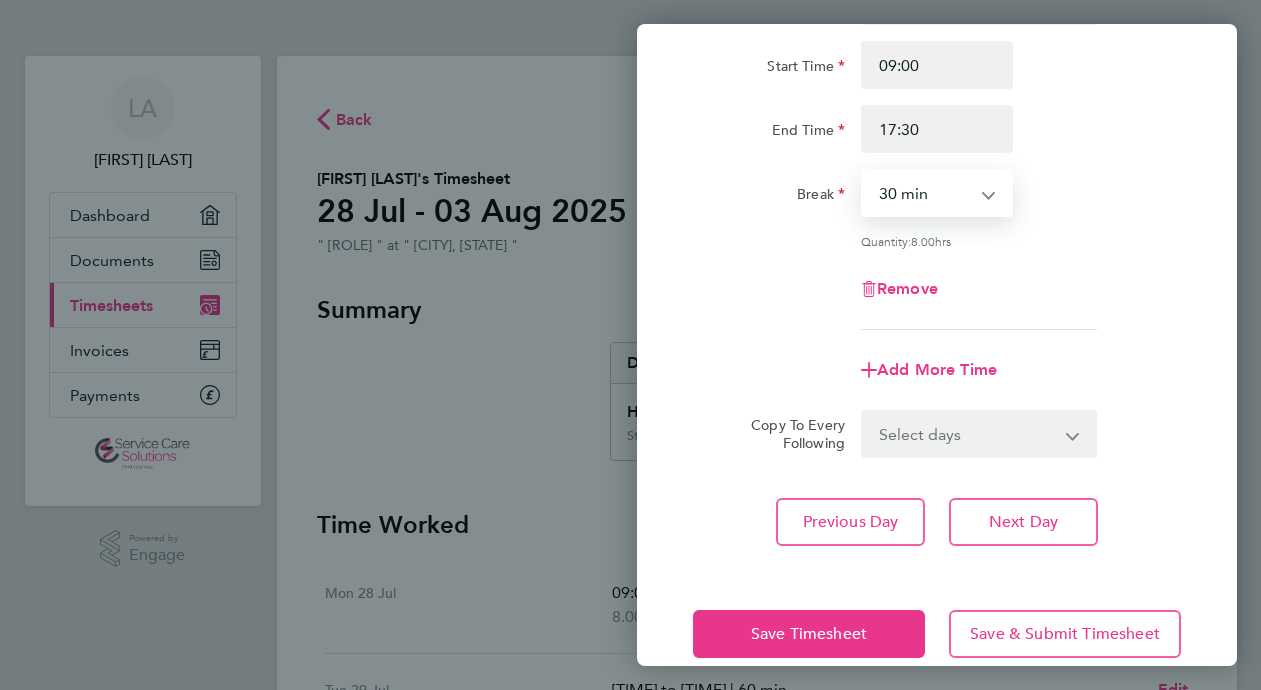 click on "0 min   15 min   30 min   45 min   60 min   75 min   90 min" at bounding box center (925, 193) 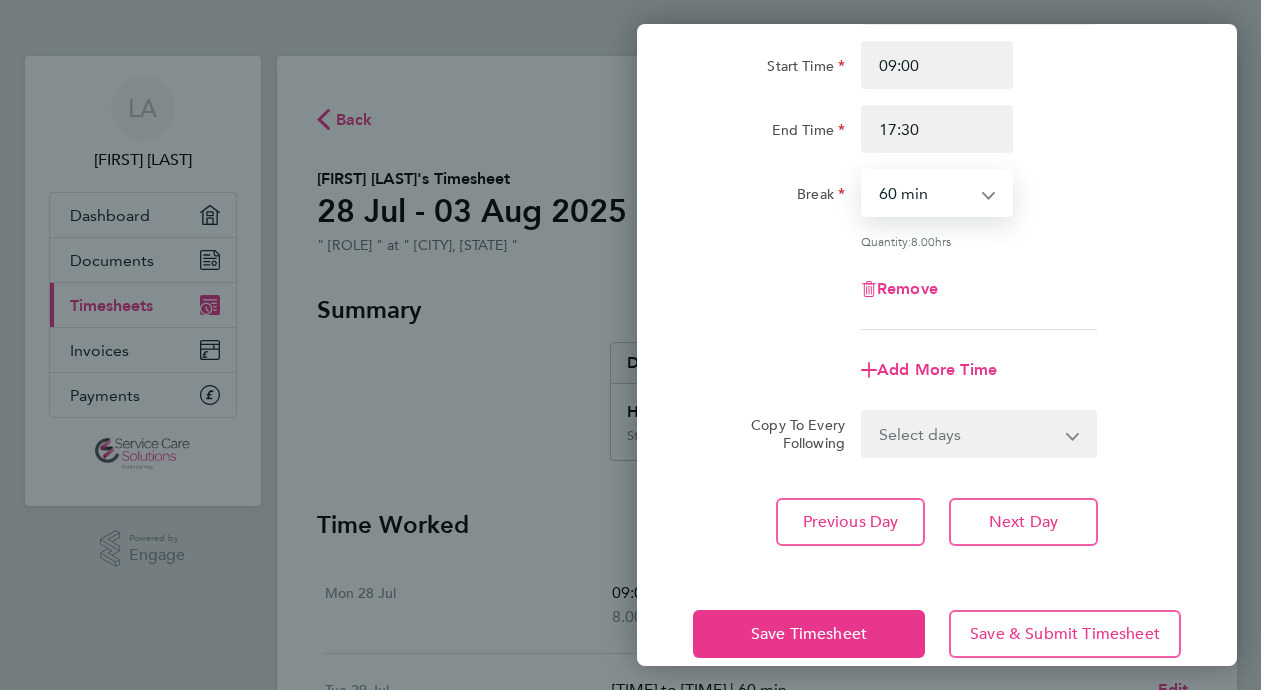 click on "0 min   15 min   30 min   45 min   60 min   75 min   90 min" at bounding box center (925, 193) 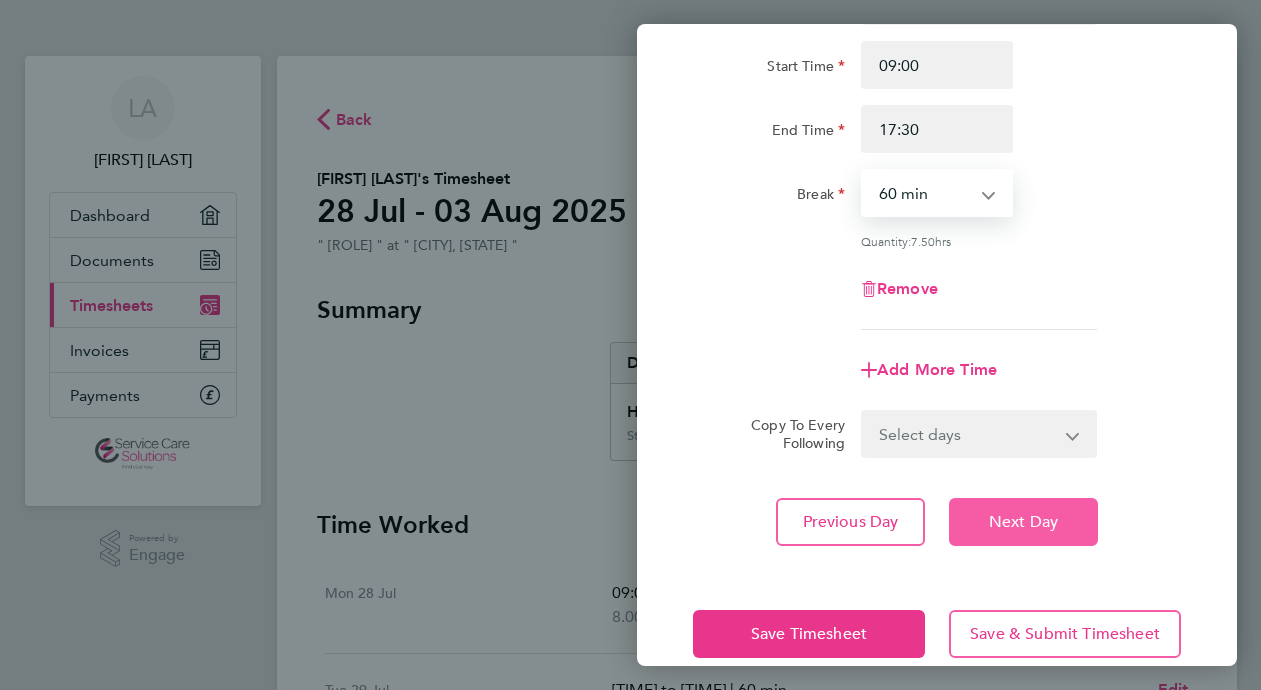 click on "Next Day" 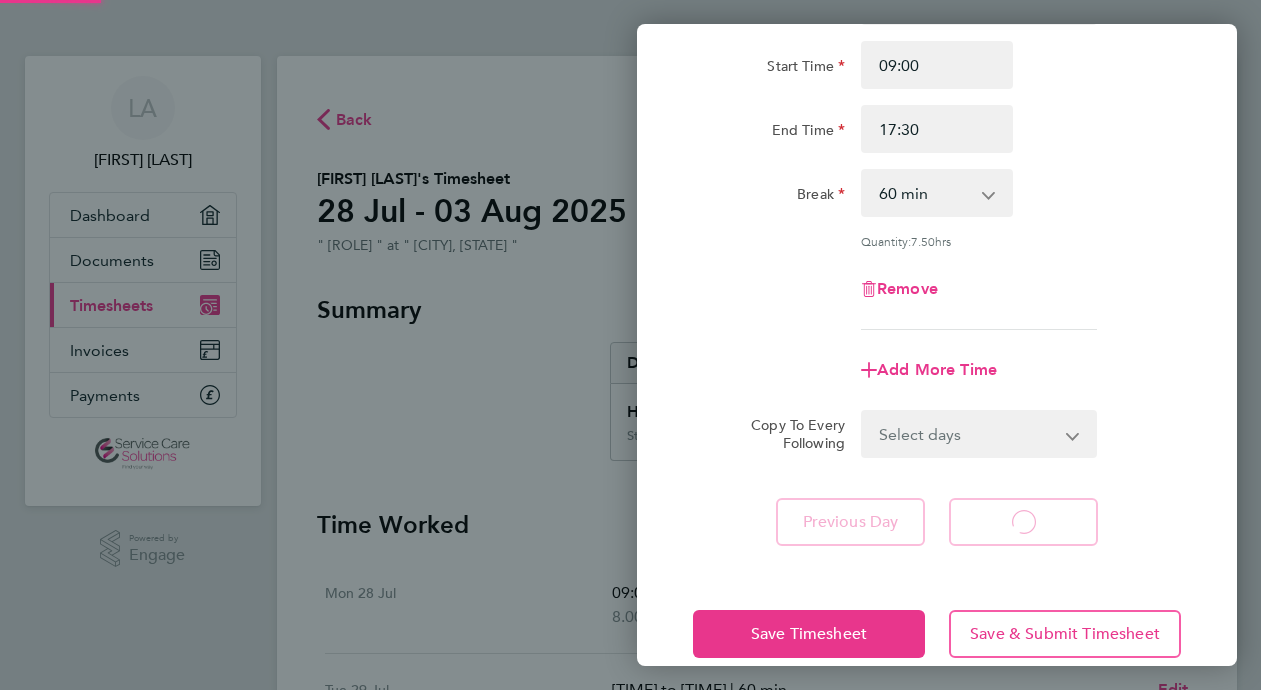 select on "30" 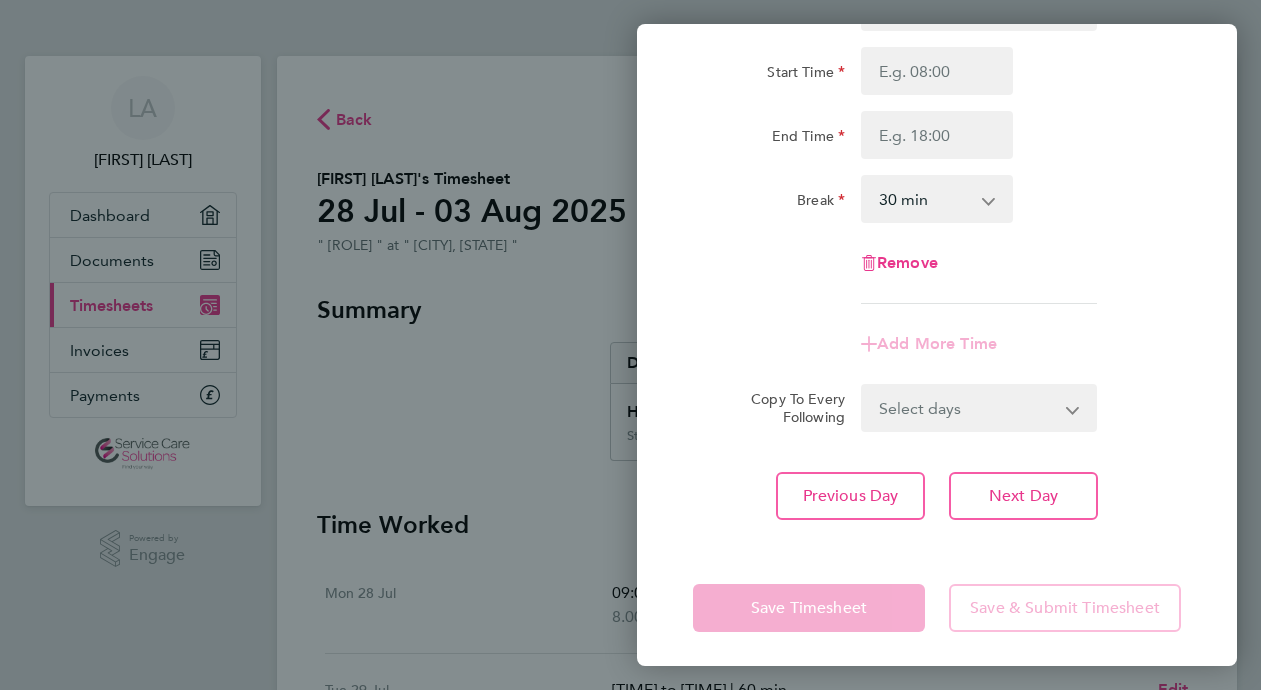 scroll, scrollTop: 183, scrollLeft: 0, axis: vertical 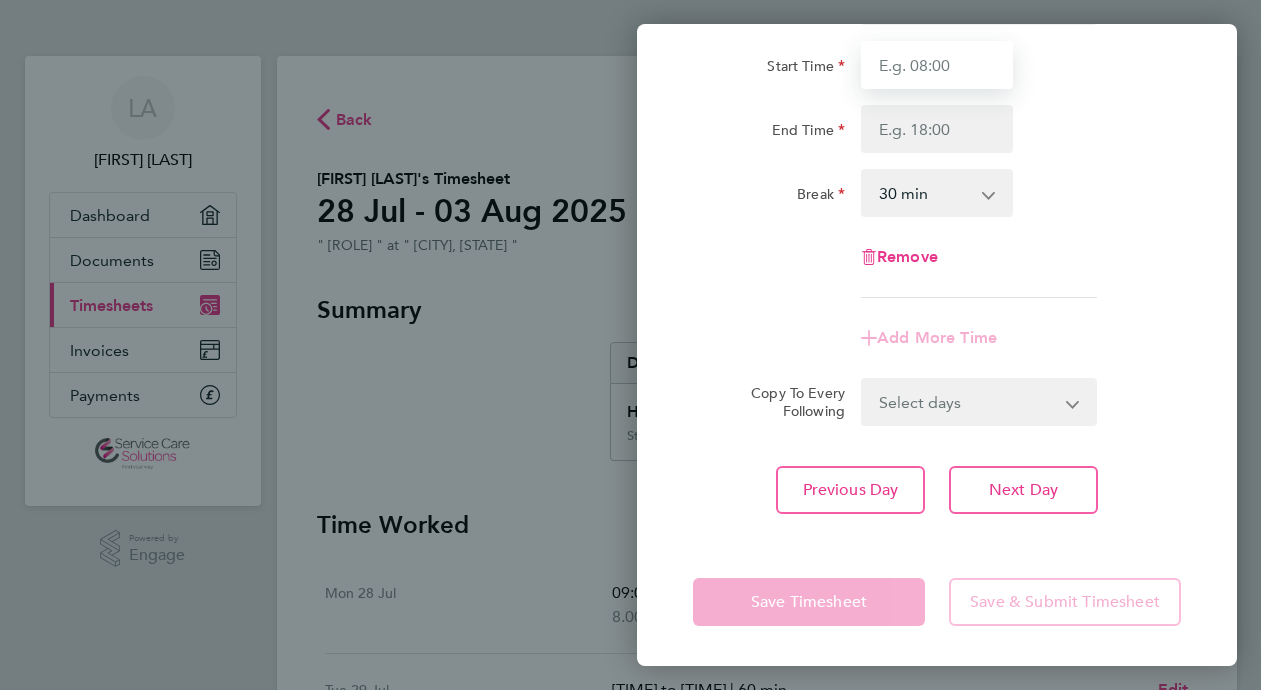 click on "Start Time" at bounding box center [937, 65] 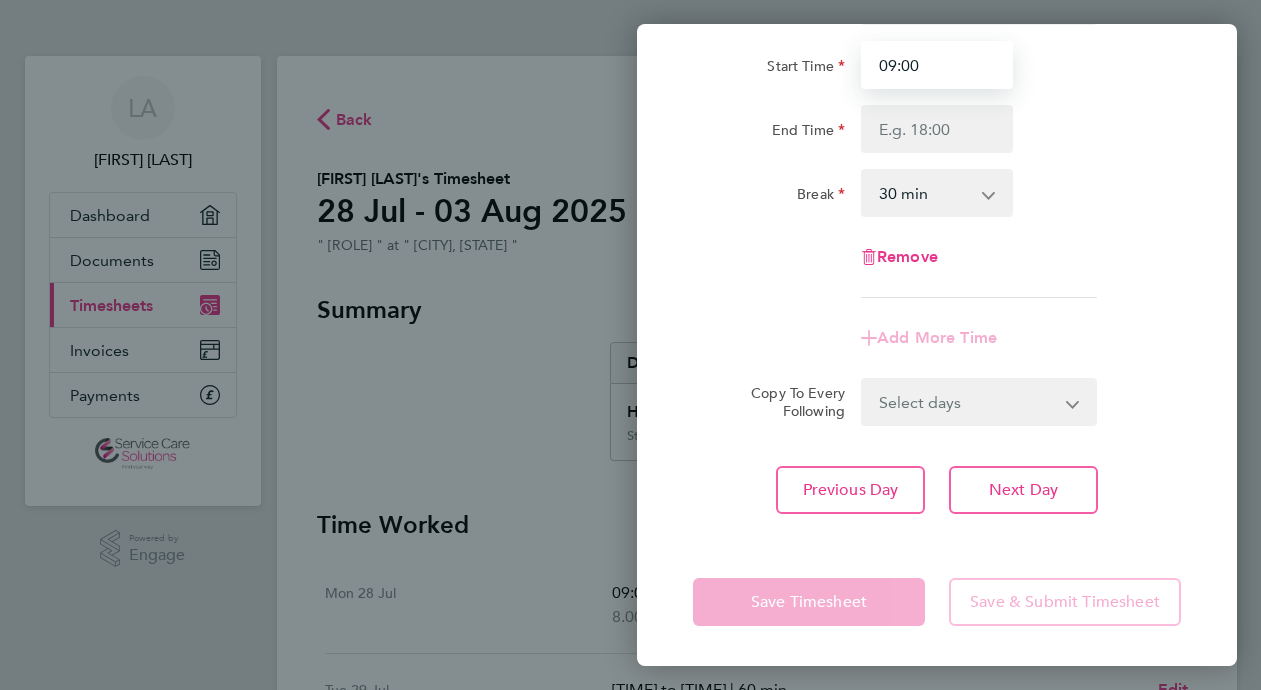 type on "09:00" 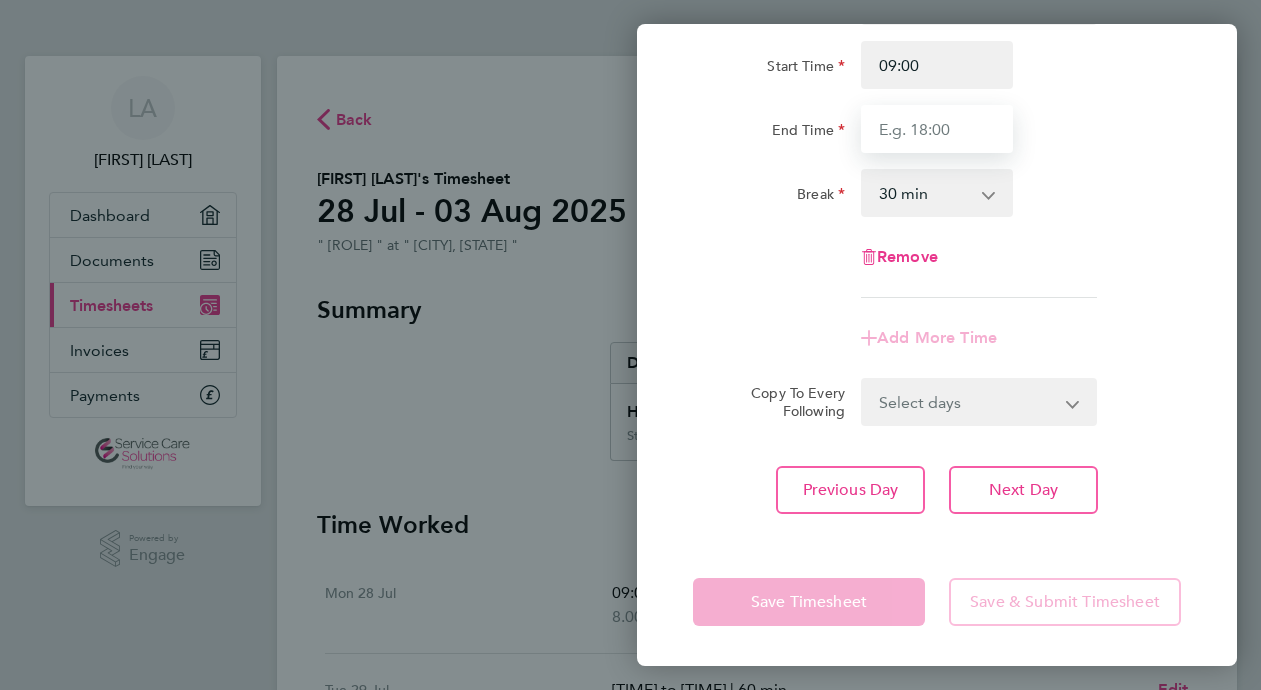 click on "End Time" at bounding box center (937, 129) 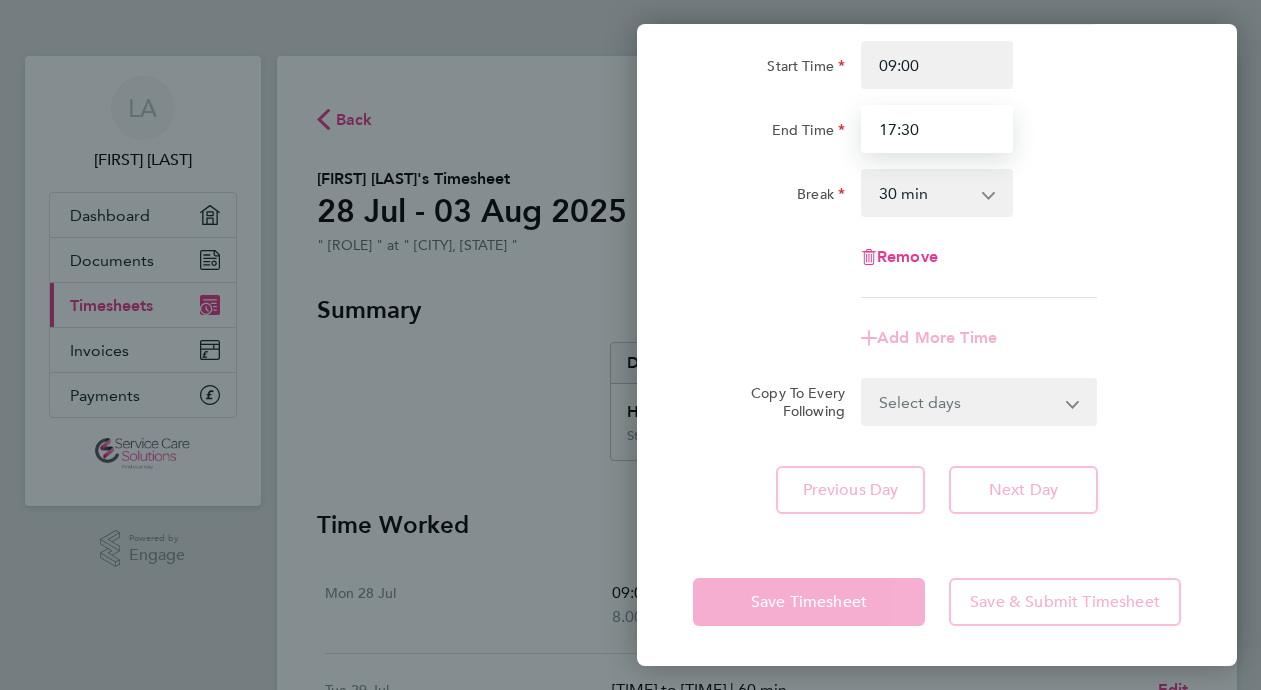 type on "17:30" 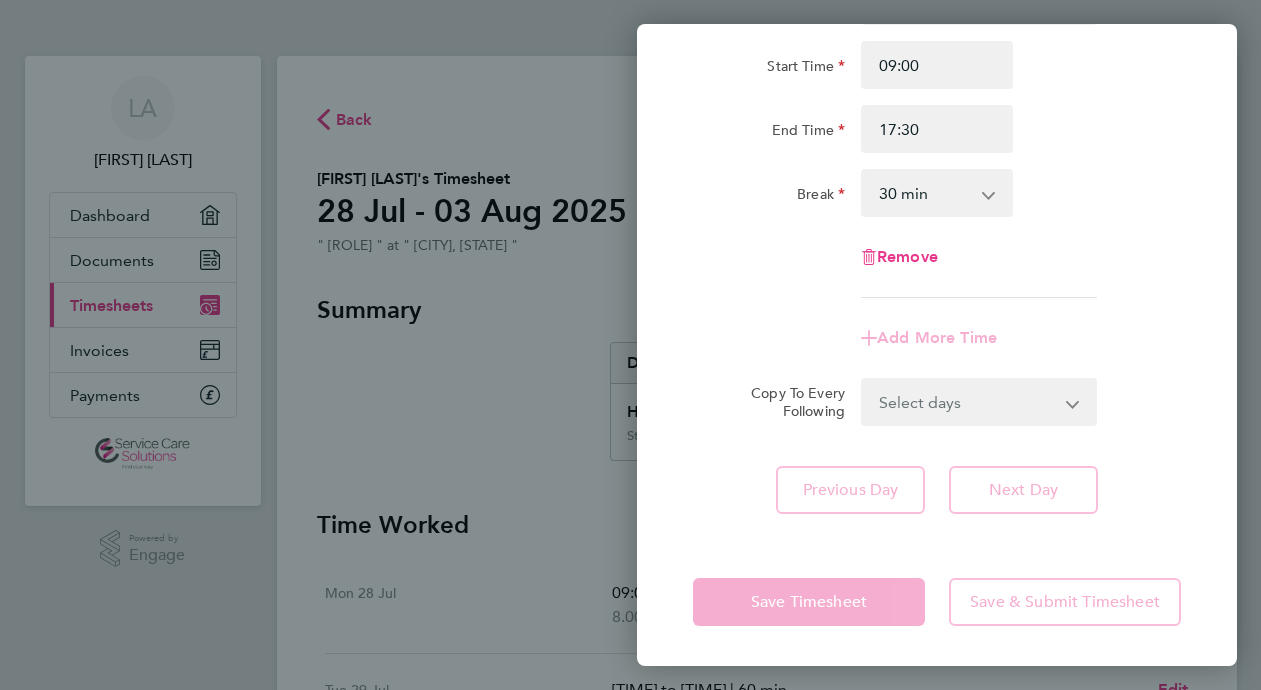 click on "0 min   15 min   30 min   45 min   60 min   75 min   90 min" at bounding box center [925, 193] 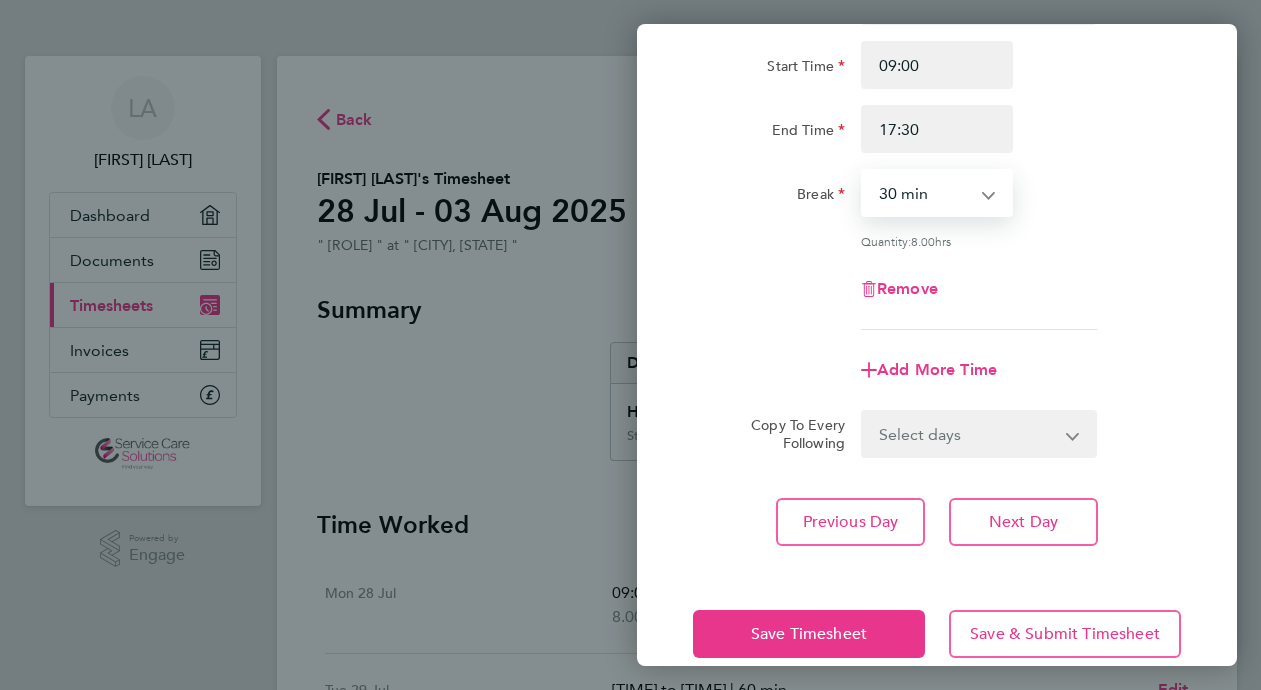 select on "60" 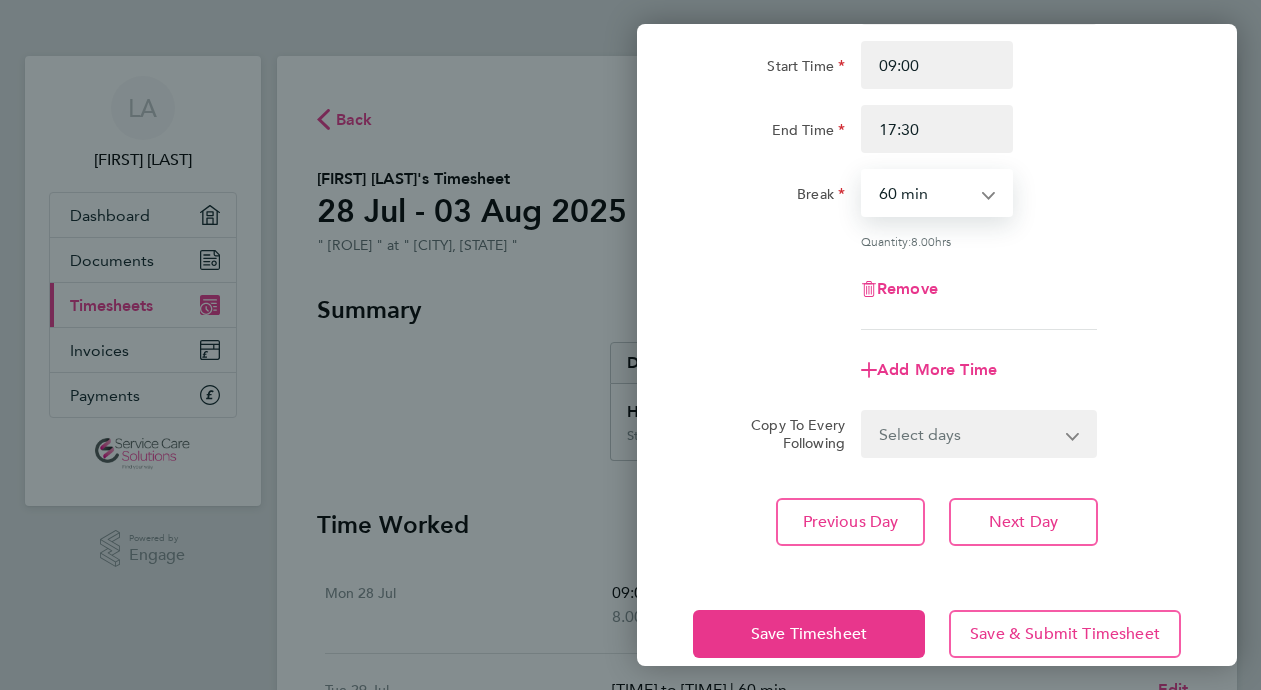 click on "0 min   15 min   30 min   45 min   60 min   75 min   90 min" at bounding box center [925, 193] 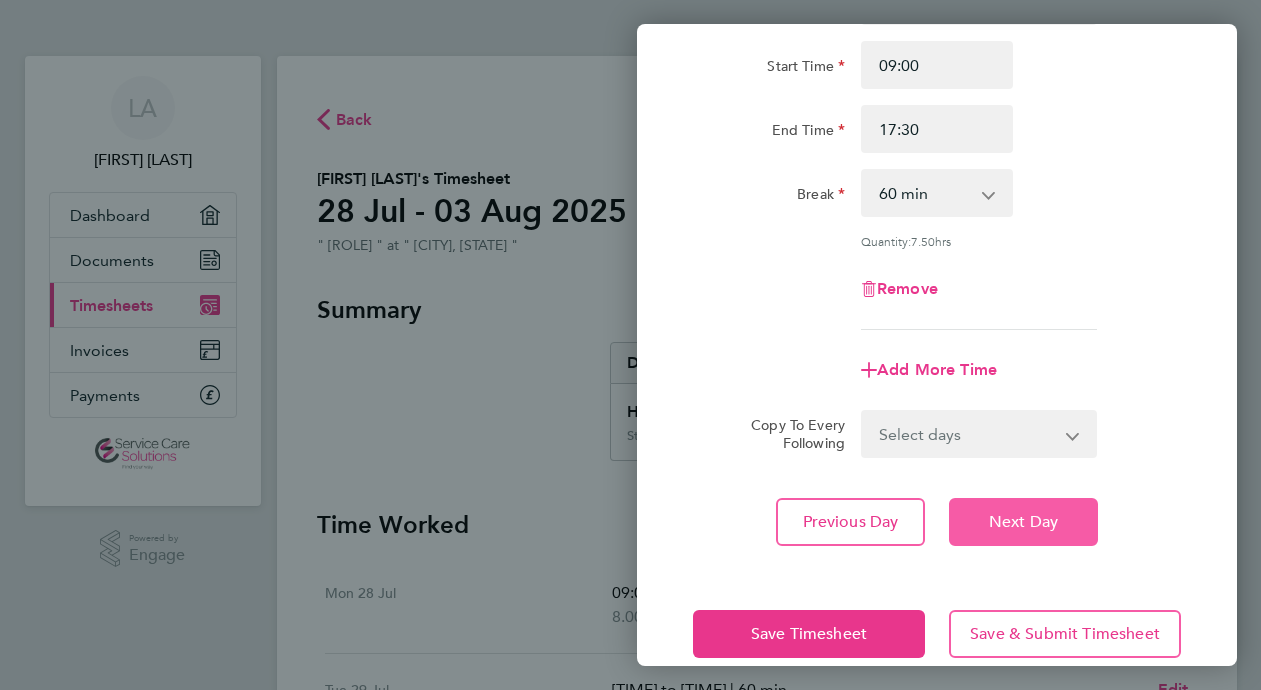 click on "Next Day" 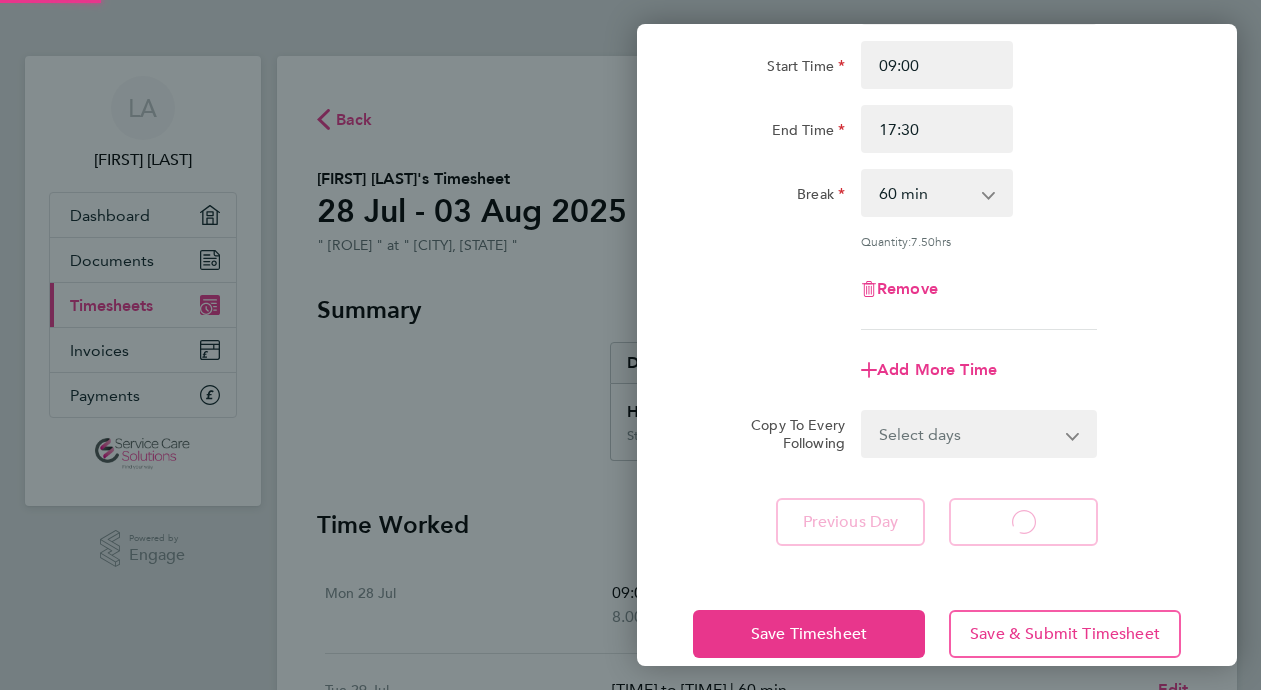 select on "30" 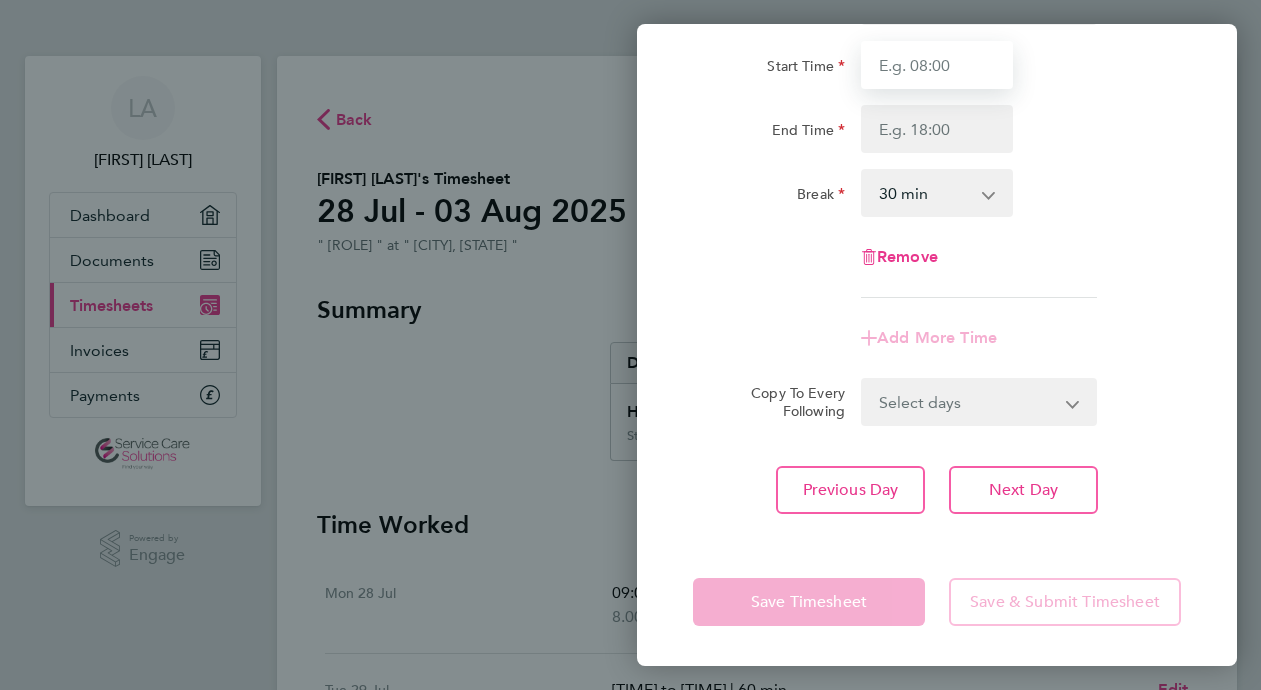 click on "Start Time" at bounding box center [937, 65] 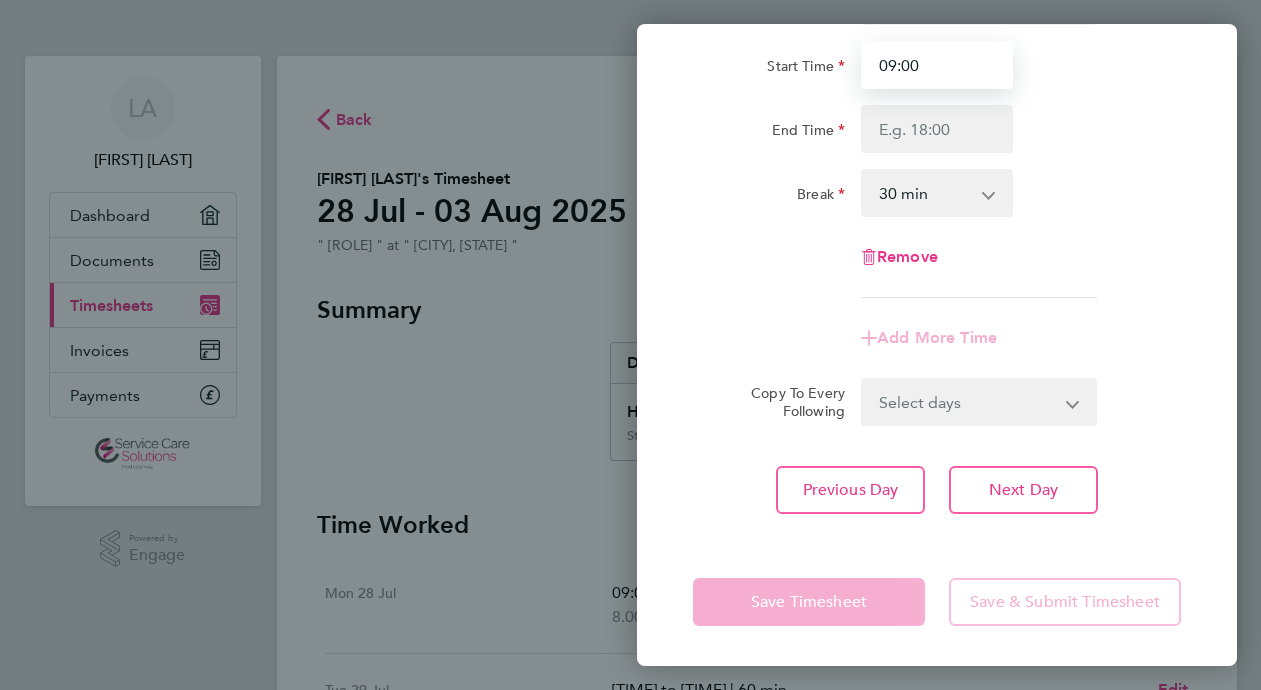 type on "09:00" 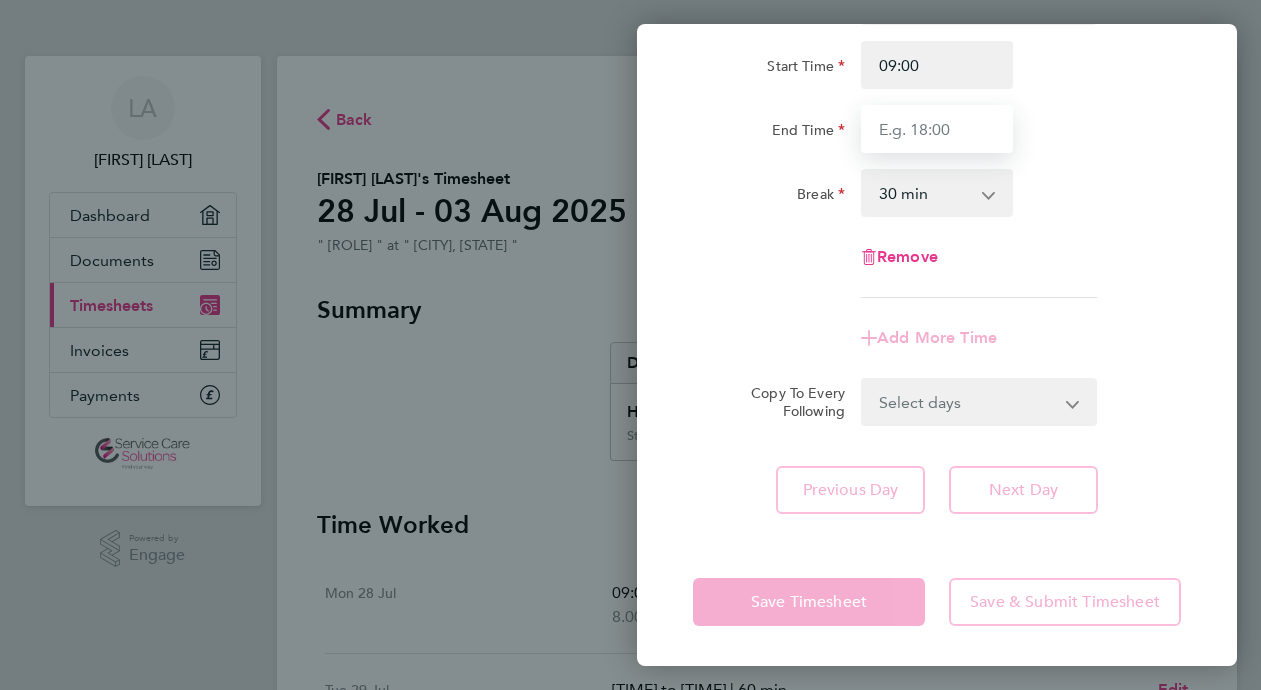 click on "End Time" at bounding box center (937, 129) 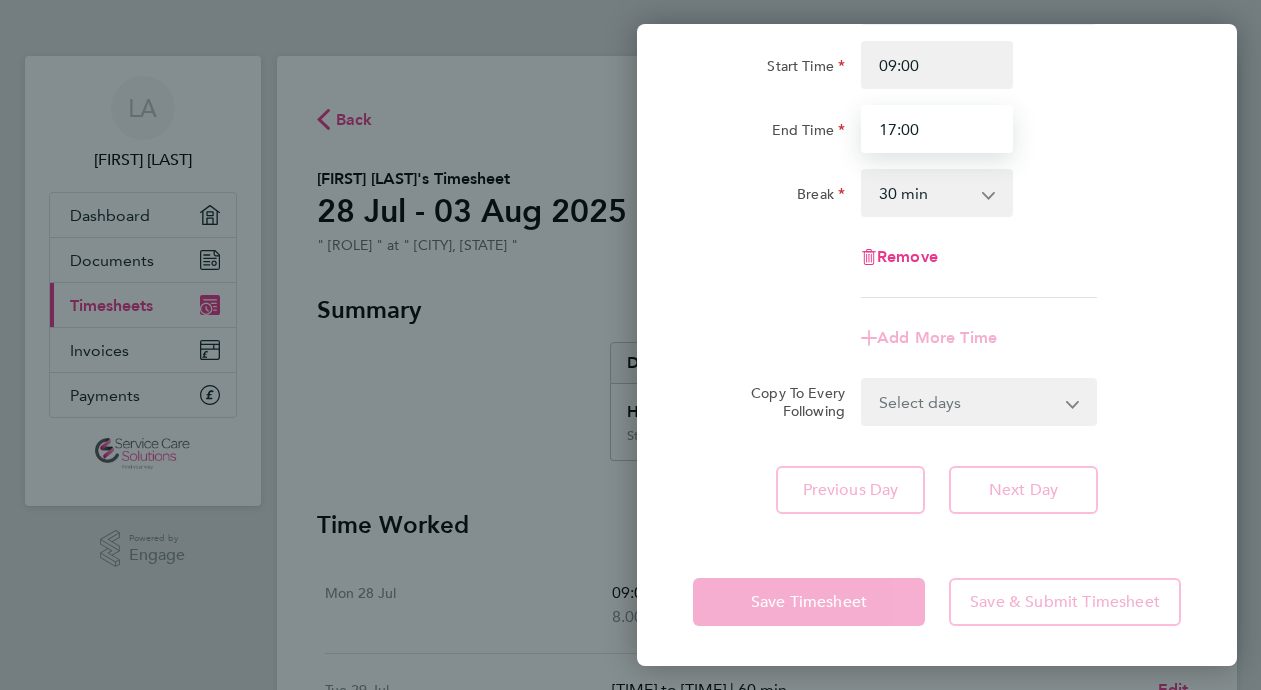 type on "17:00" 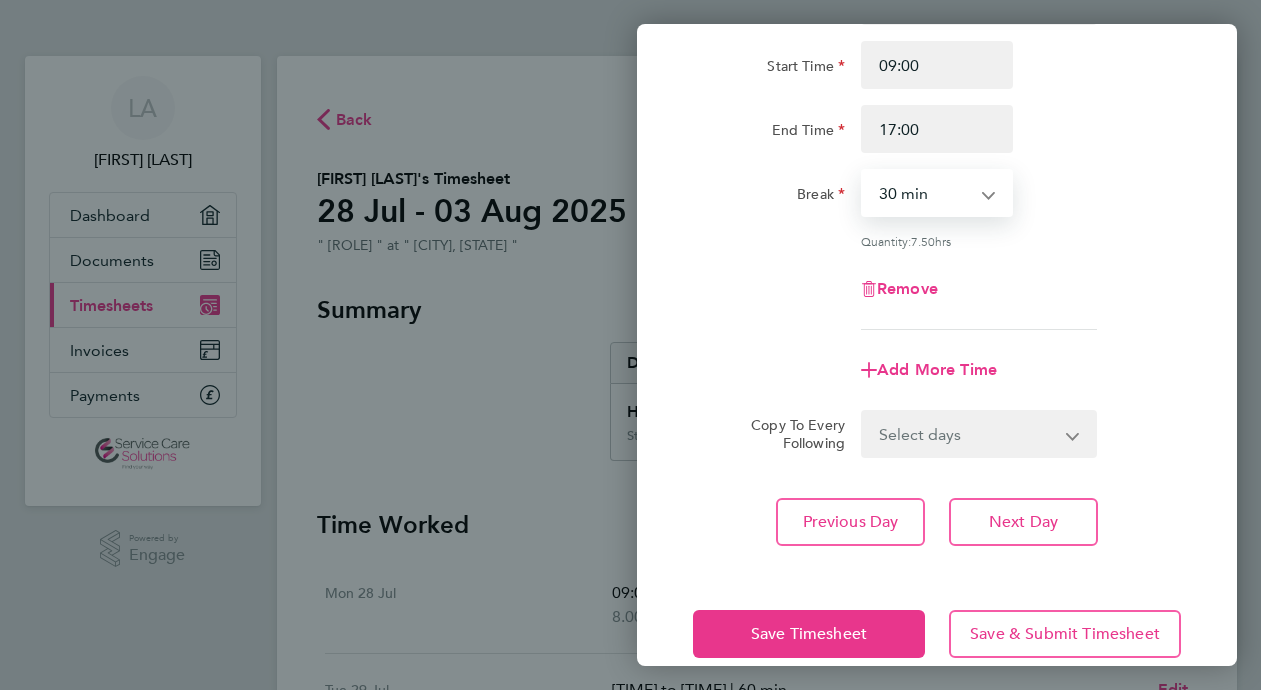 click on "0 min   15 min   30 min   45 min   60 min   75 min   90 min" at bounding box center [925, 193] 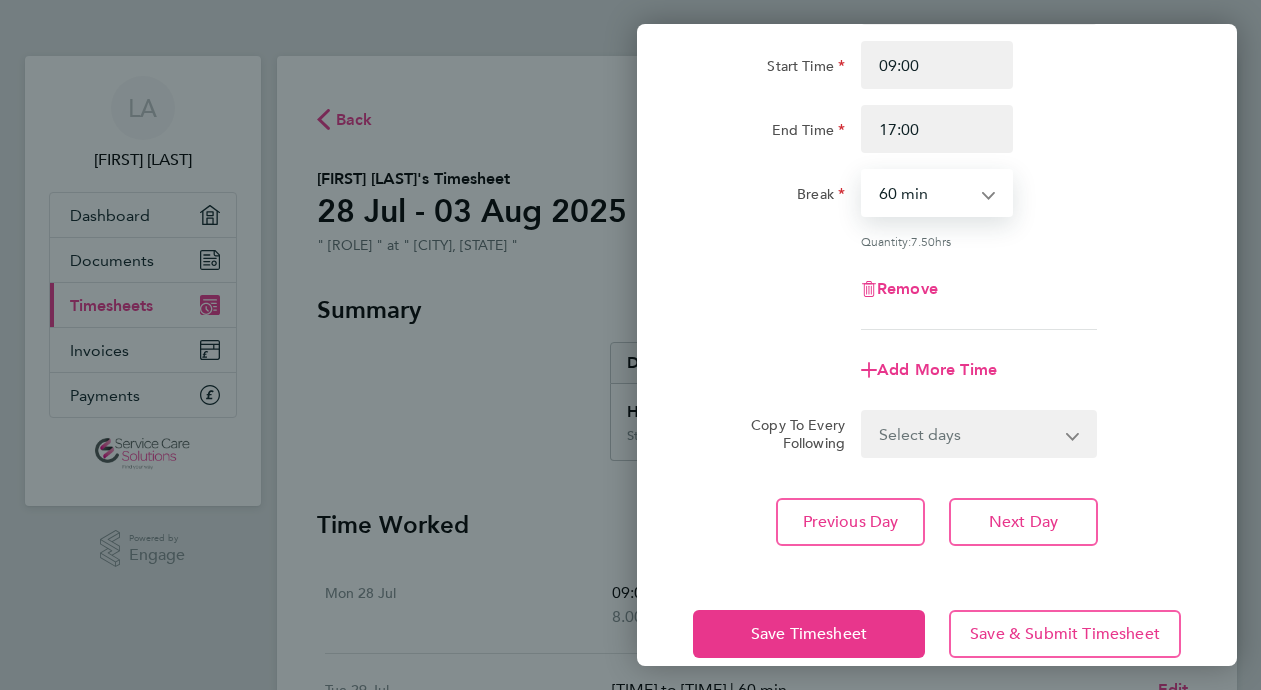 click on "0 min   15 min   30 min   45 min   60 min   75 min   90 min" at bounding box center (925, 193) 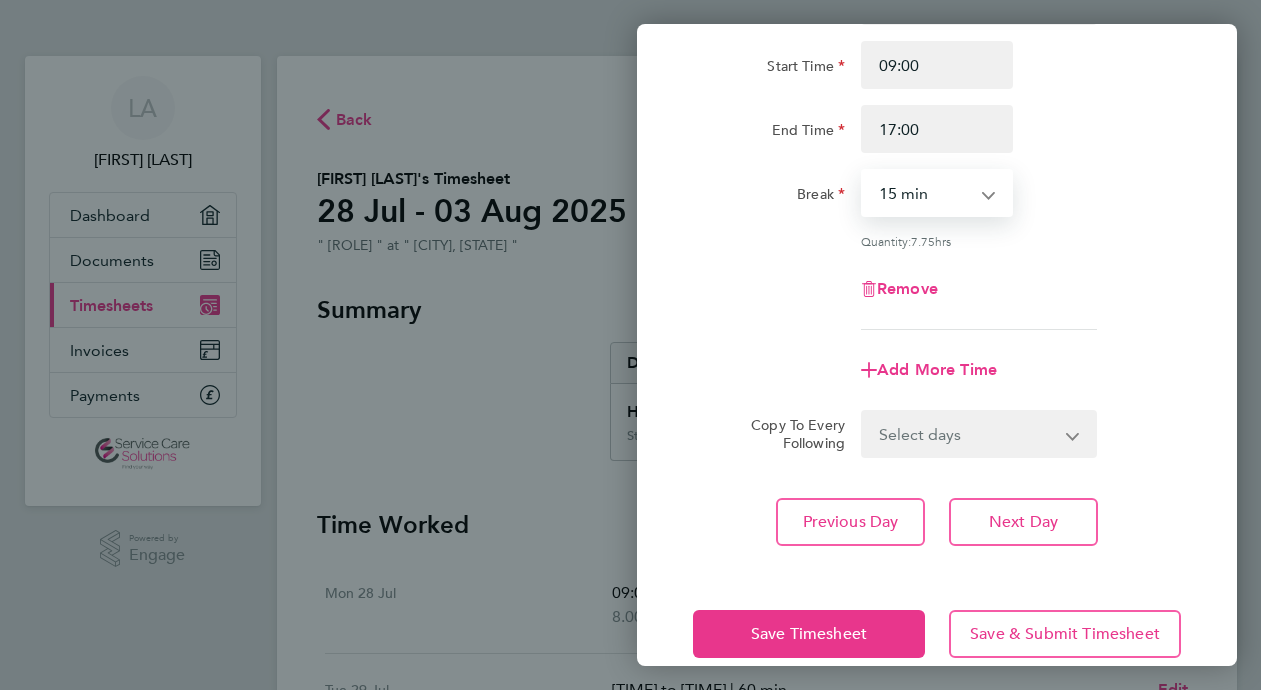 click on "0 min   15 min   30 min   45 min   60 min   75 min   90 min" at bounding box center [925, 193] 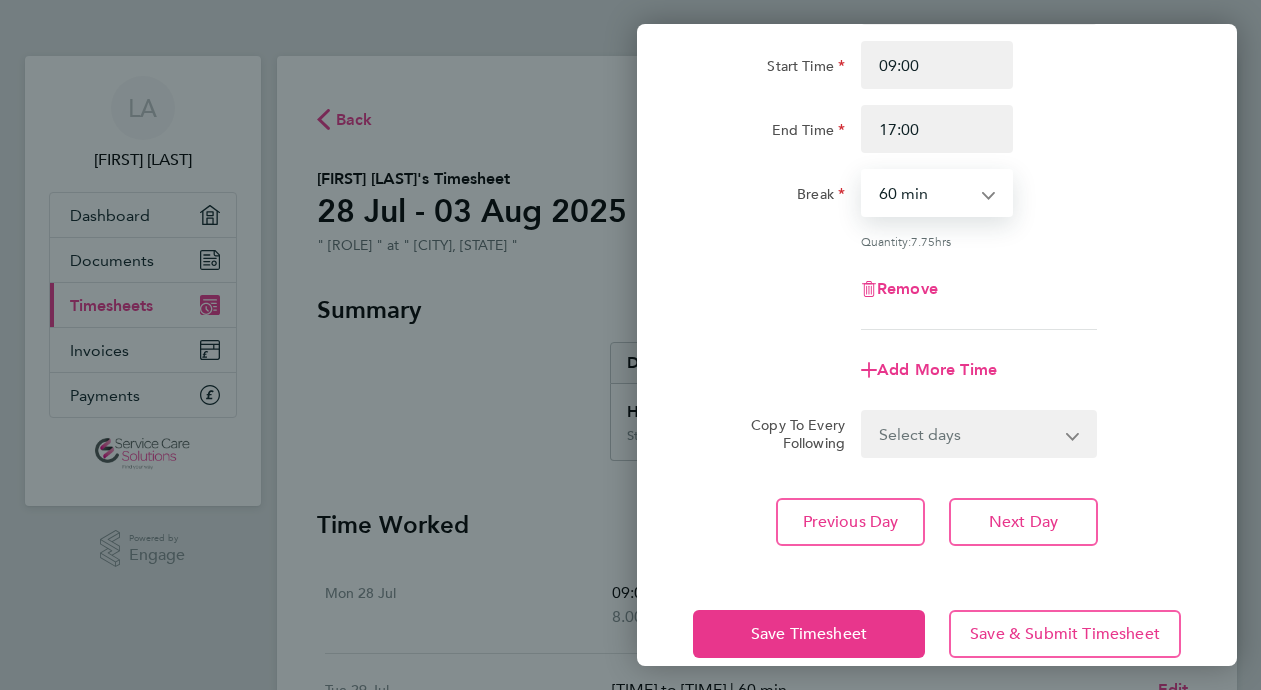 click on "0 min   15 min   30 min   45 min   60 min   75 min   90 min" at bounding box center (925, 193) 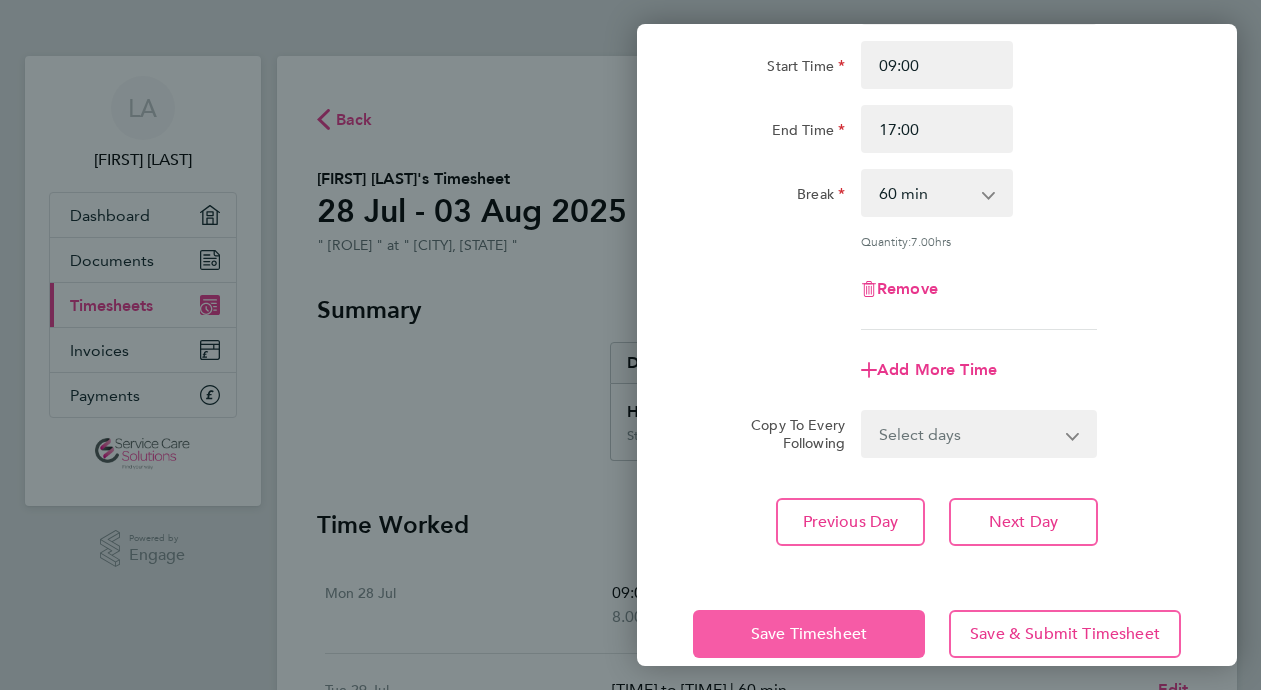 click on "Save Timesheet" 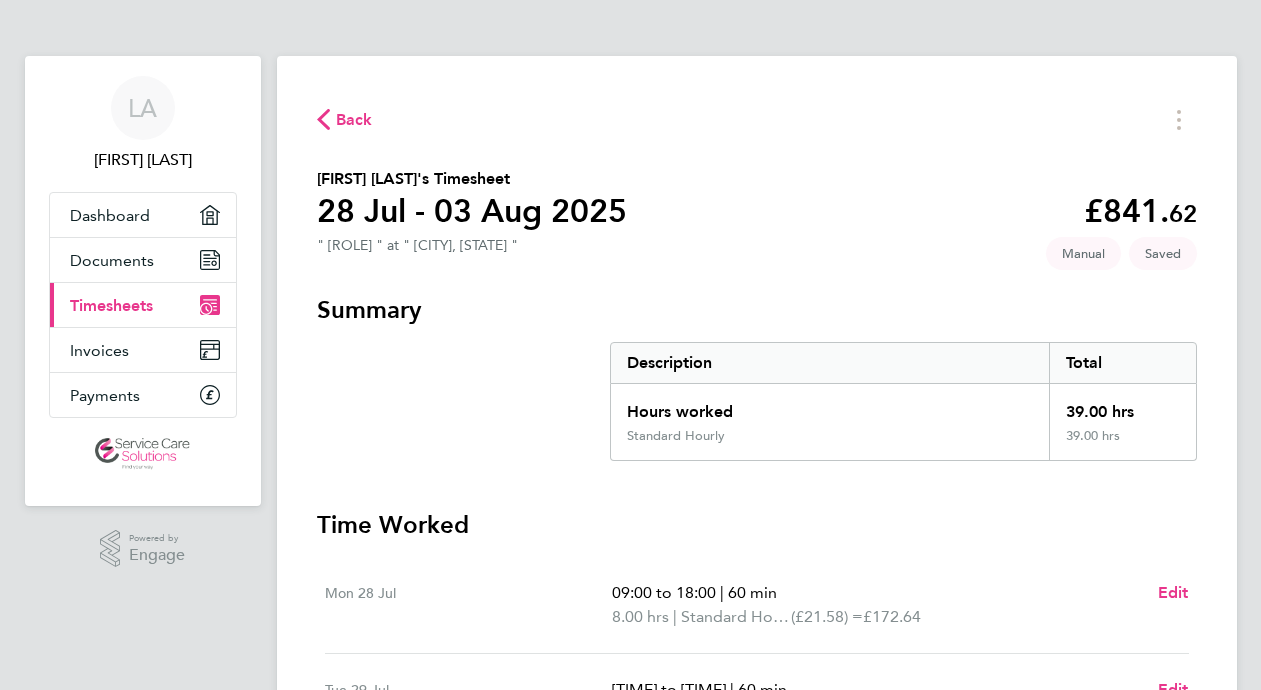 click on "Back
[FIRST] [LAST]'s Timesheet   [DATE] - [DATE]   £841. 62  "[ROLE]" at "[CITY], [STATE]"   Saved   Manual   Summary   Description   Total   Hours worked   39.00 hrs   Standard Hourly   39.00 hrs   Time Worked   Mon [DATE]   [TIME] to [TIME]   |   60 min   8.00 hrs   |   Standard Hourly   (£21.58) =   £172.64   Edit   Tue [DATE]   [TIME] to [TIME]   |   60 min   9.00 hrs   |   Standard Hourly   (£21.58) =   £194.22   Edit   Wed [DATE]   [TIME] to [TIME]   |   60 min   7.50 hrs   |   Standard Hourly   (£21.58) =   £161.85   Edit   Thu [DATE]   [TIME] to [TIME]   |   60 min   7.50 hrs   |   Standard Hourly   (£21.58) =   £161.85   Edit   Fri [DATE]   [TIME] to [TIME]   |   60 min   7.00 hrs   |   Standard Hourly   (£21.58) =   £151.06   Edit   Sat [DATE]   Add time for Sat [DATE]   Add time for Sat [DATE]   Sun [DATE]   Add time for Sun [DATE]   Add time for Sun [DATE]   Submit For Approval" 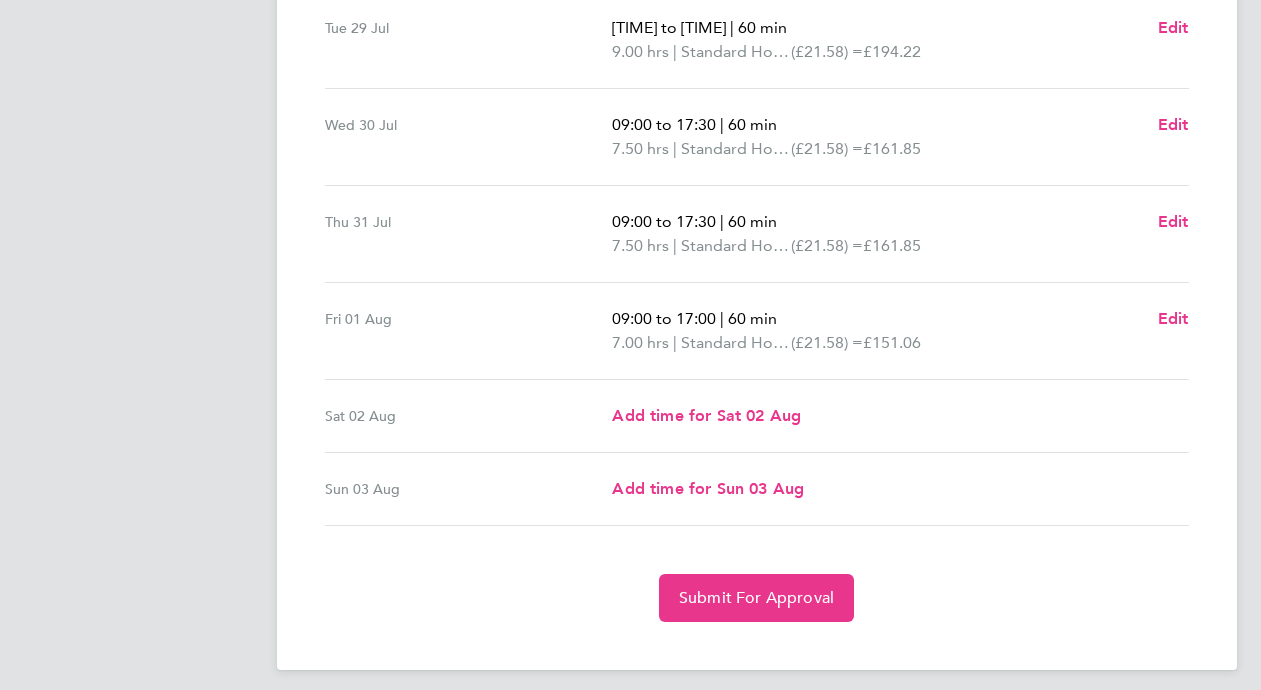 scroll, scrollTop: 674, scrollLeft: 0, axis: vertical 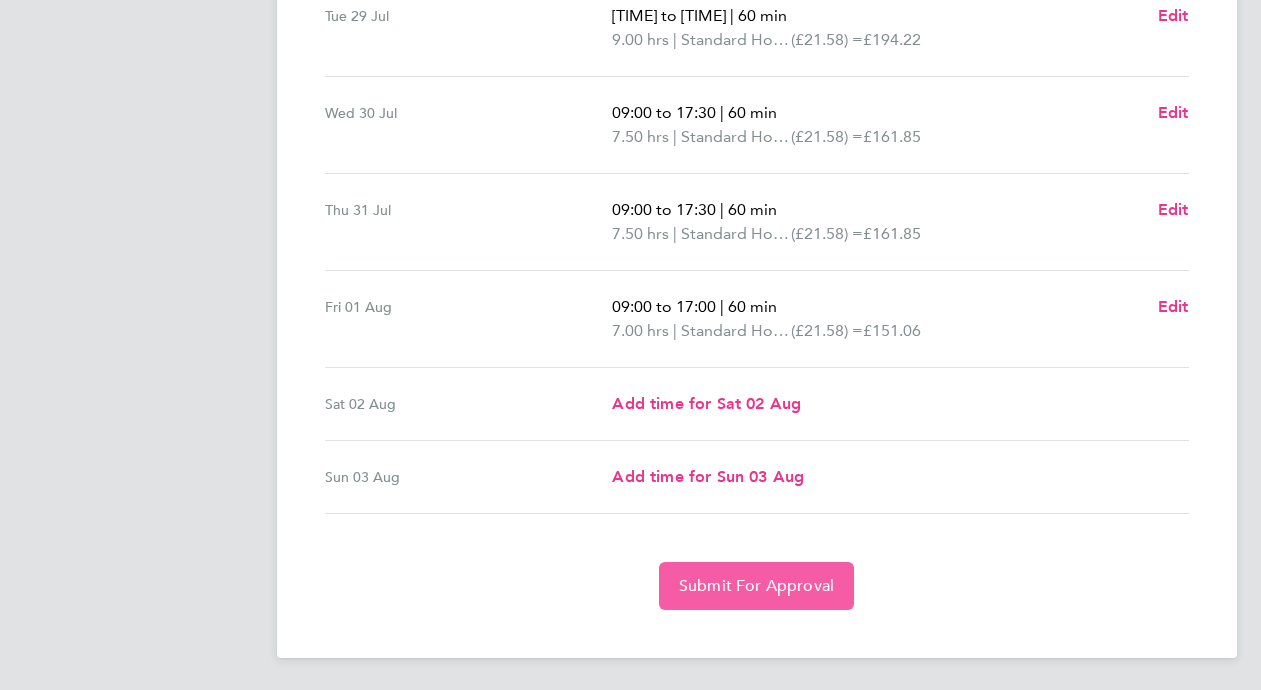 click on "Submit For Approval" 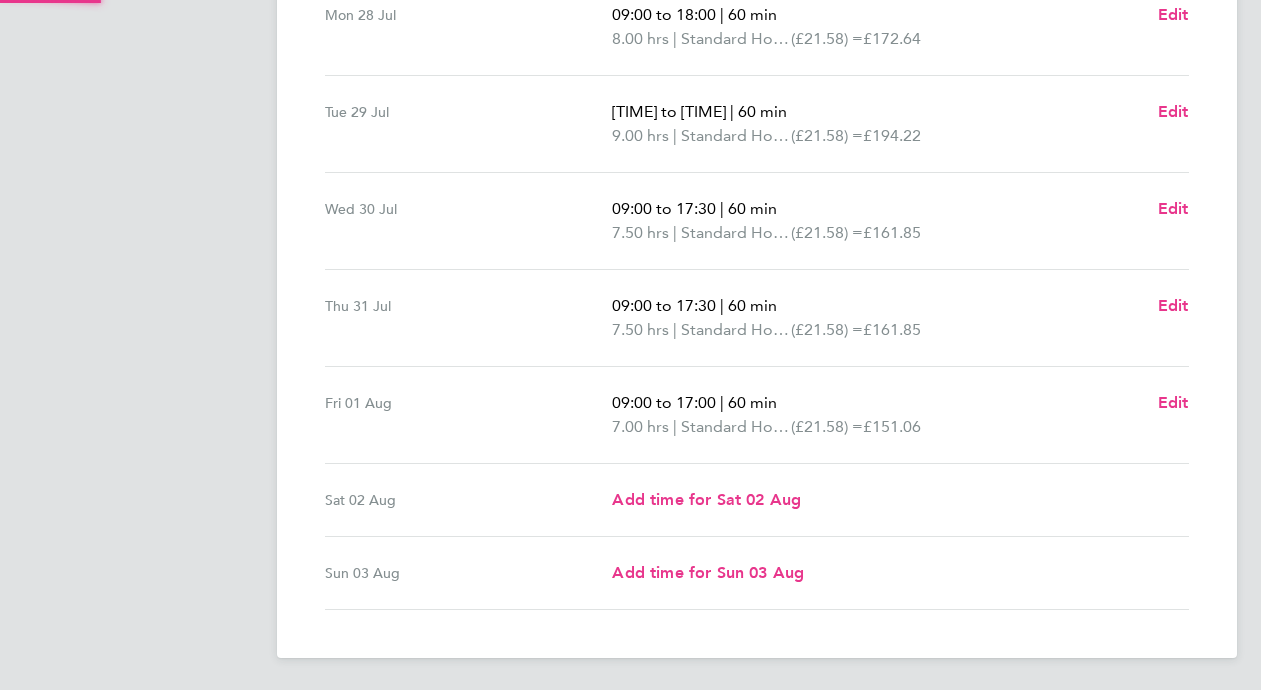 scroll, scrollTop: 578, scrollLeft: 0, axis: vertical 